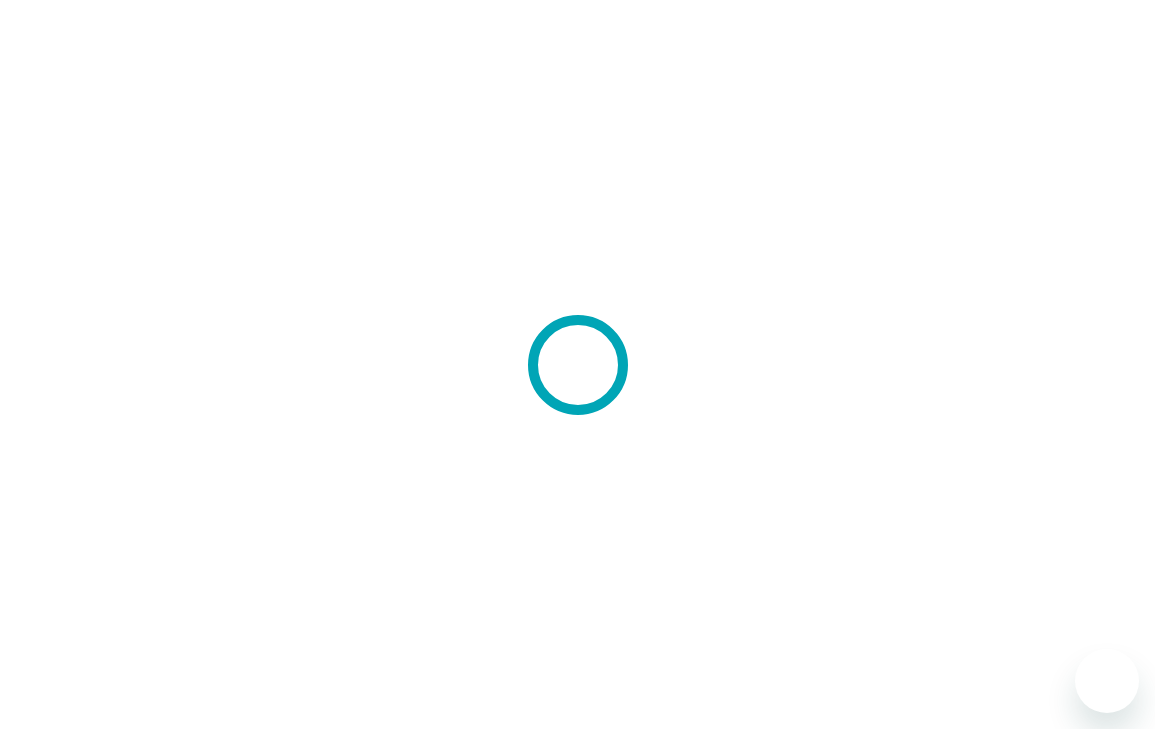 scroll, scrollTop: 0, scrollLeft: 0, axis: both 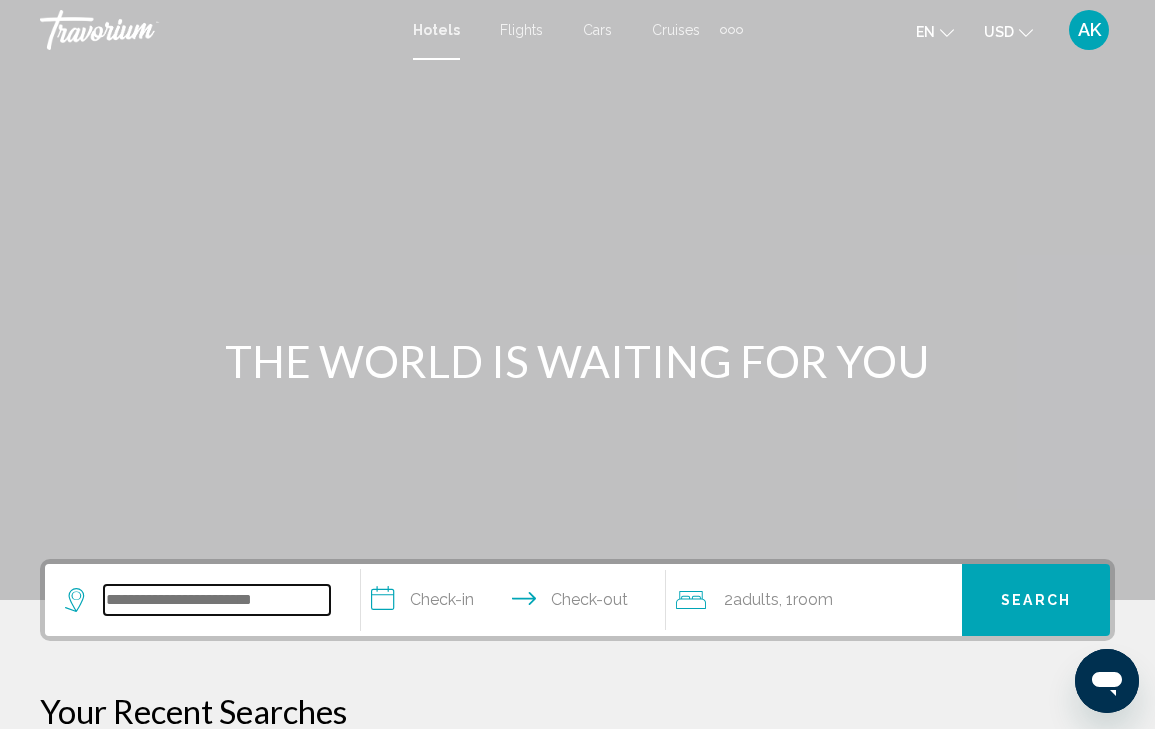 click at bounding box center [217, 600] 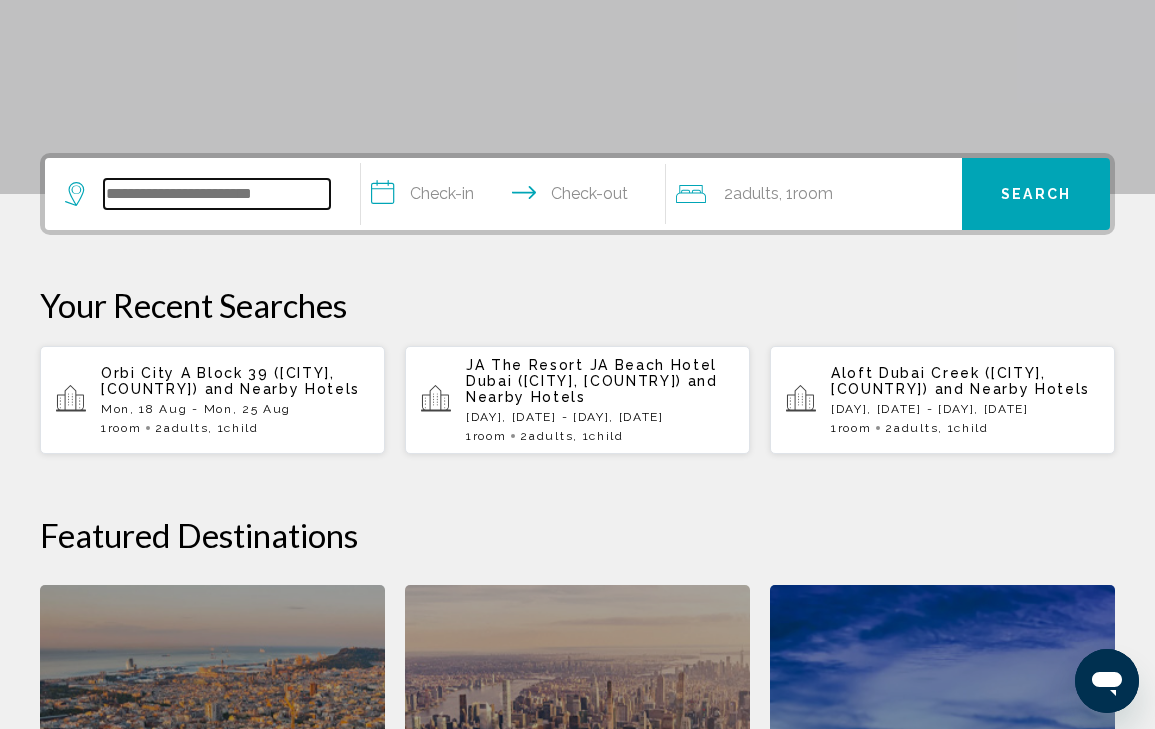 scroll, scrollTop: 494, scrollLeft: 0, axis: vertical 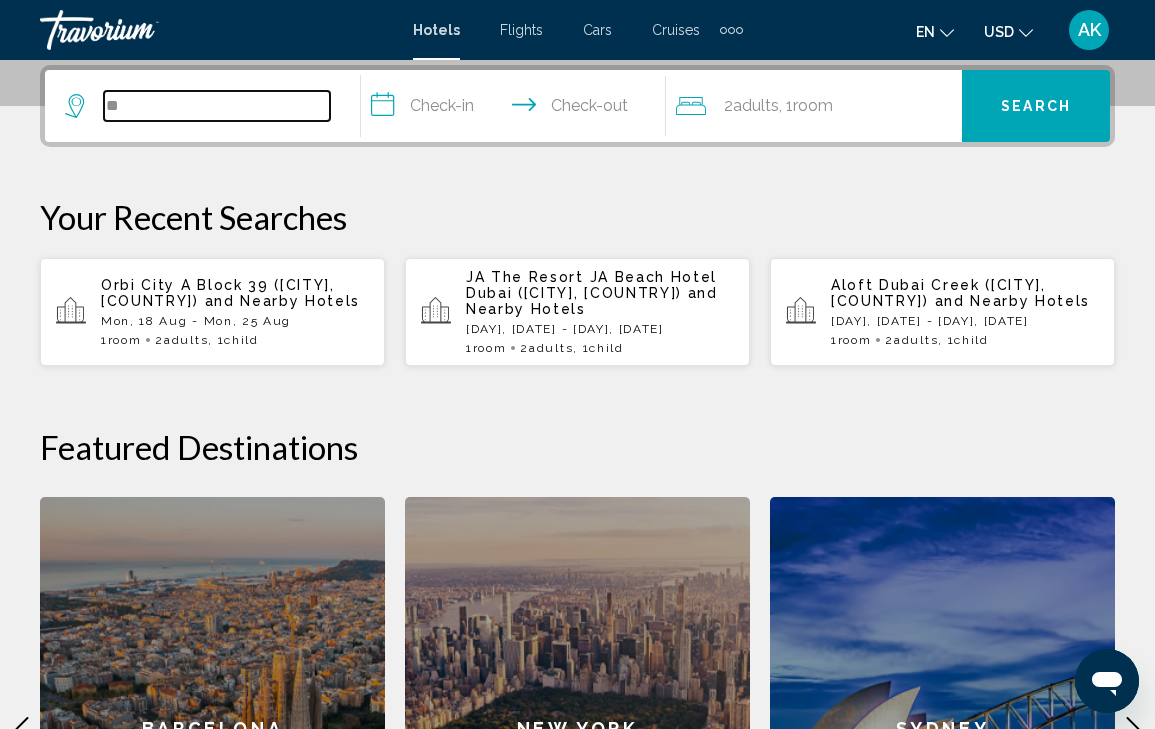 type on "*" 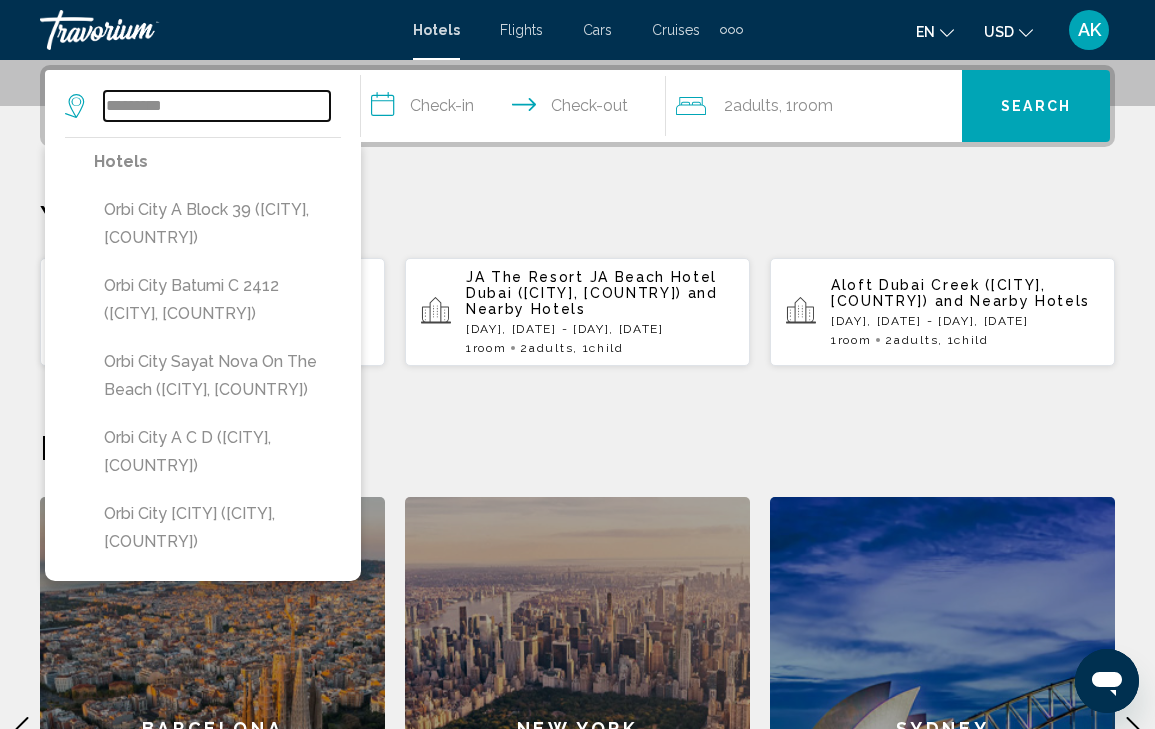 click on "*********" at bounding box center [217, 106] 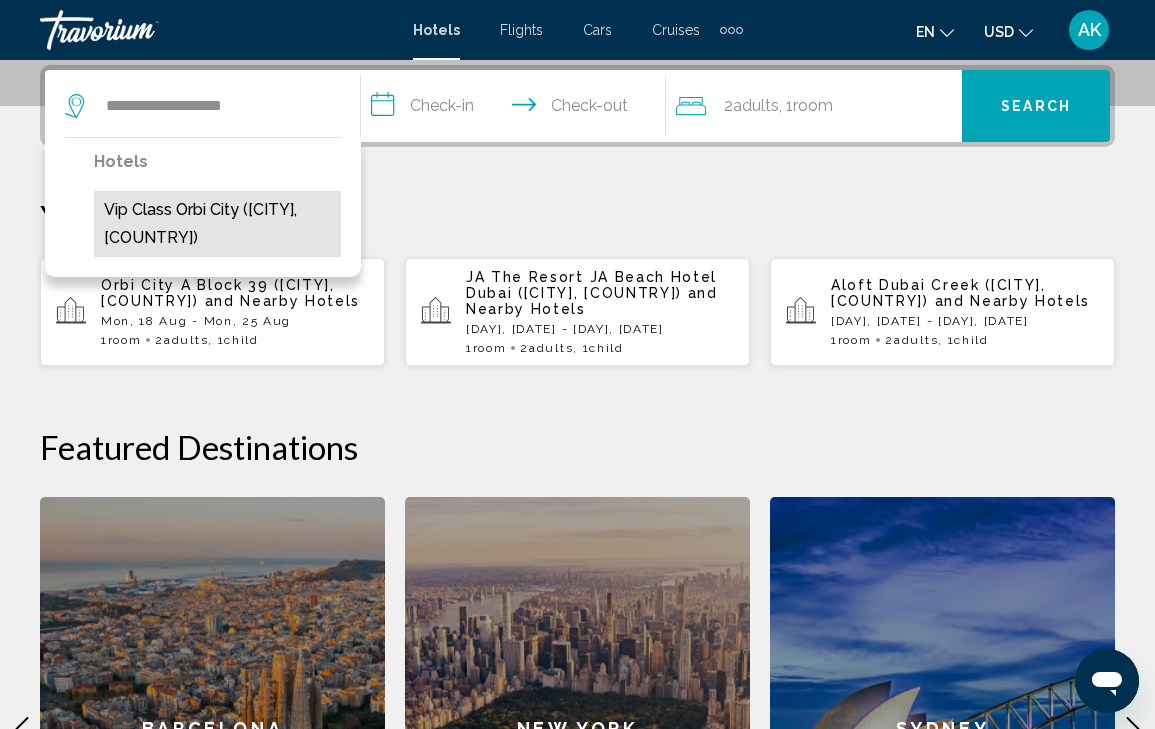 click on "Vip Class Orbi City ([CITY], [STATE])" at bounding box center [217, 224] 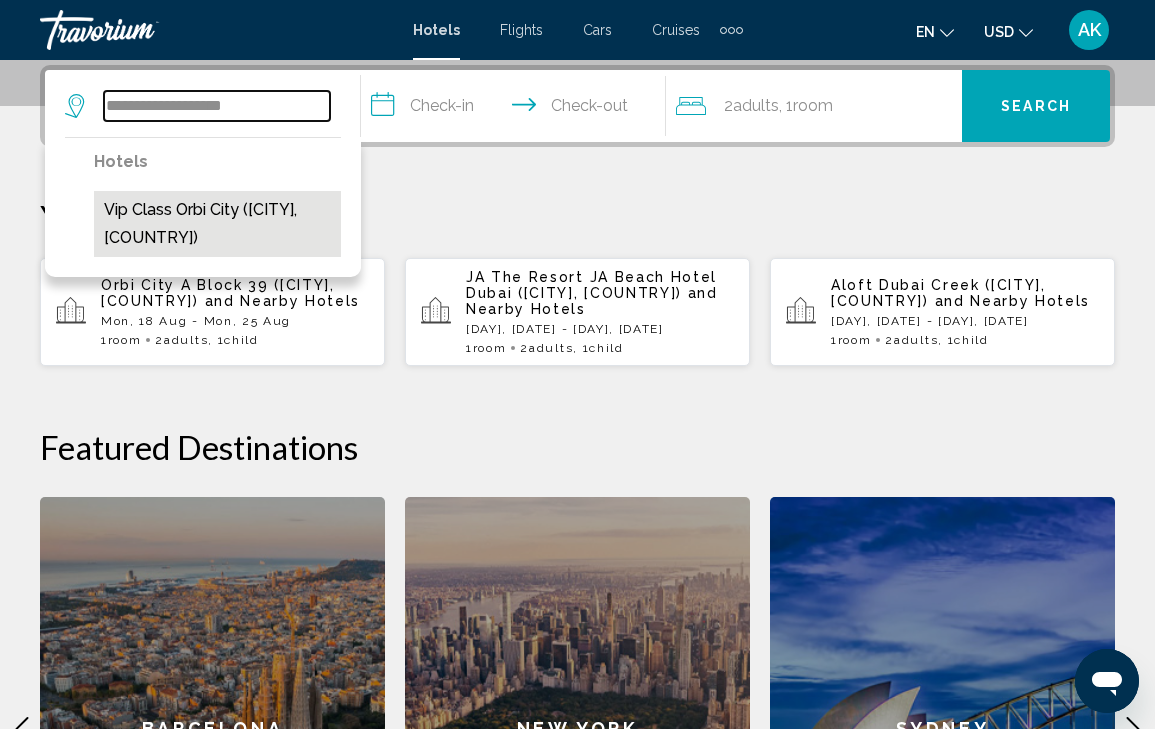 type on "**********" 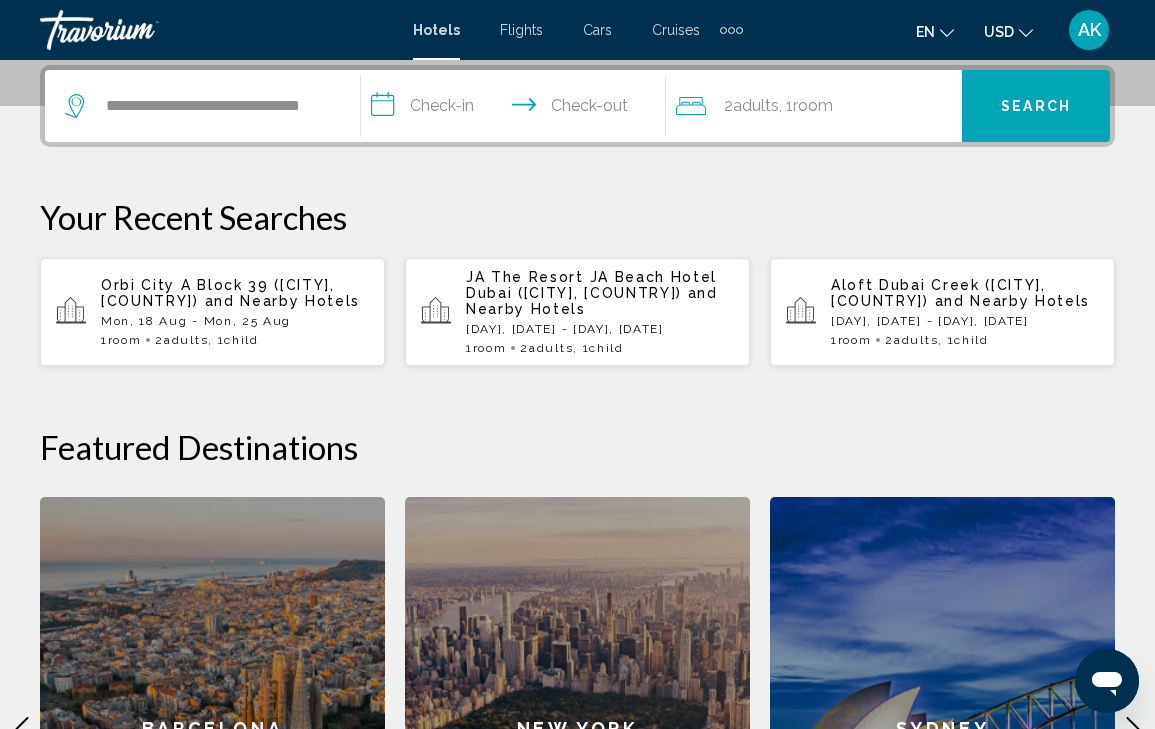click on "**********" at bounding box center (518, 109) 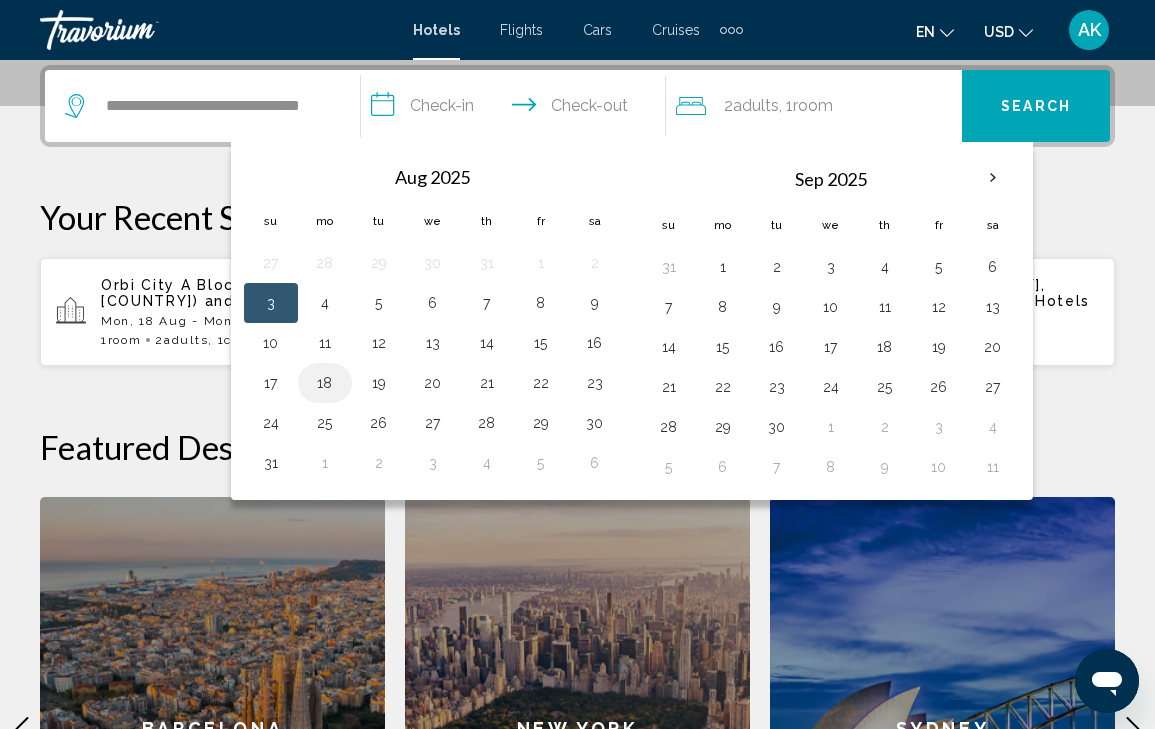 click on "18" at bounding box center [325, 383] 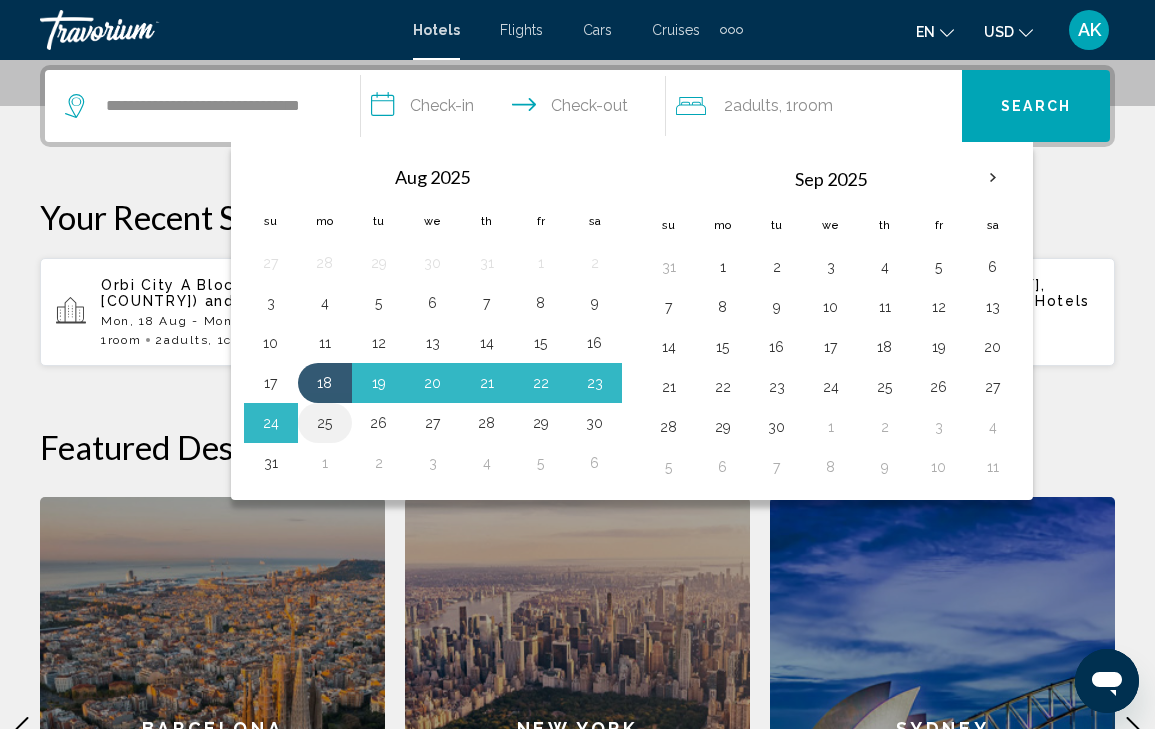 click on "25" at bounding box center [325, 423] 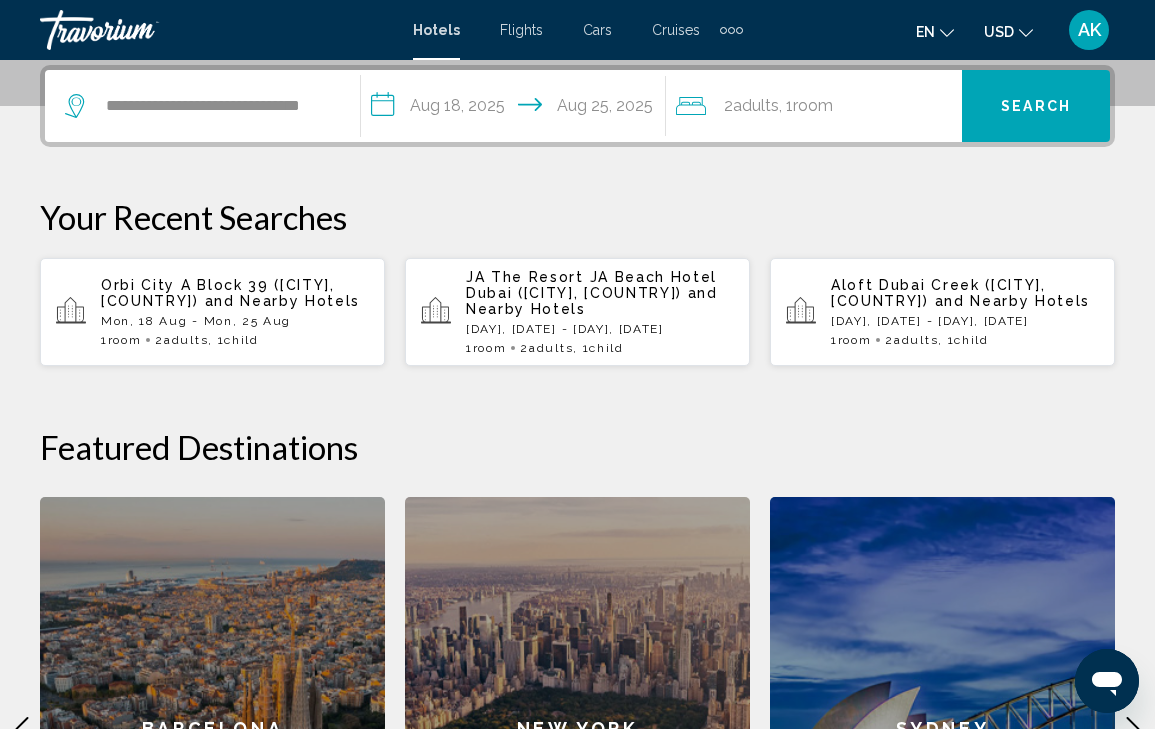 click on "Adults" 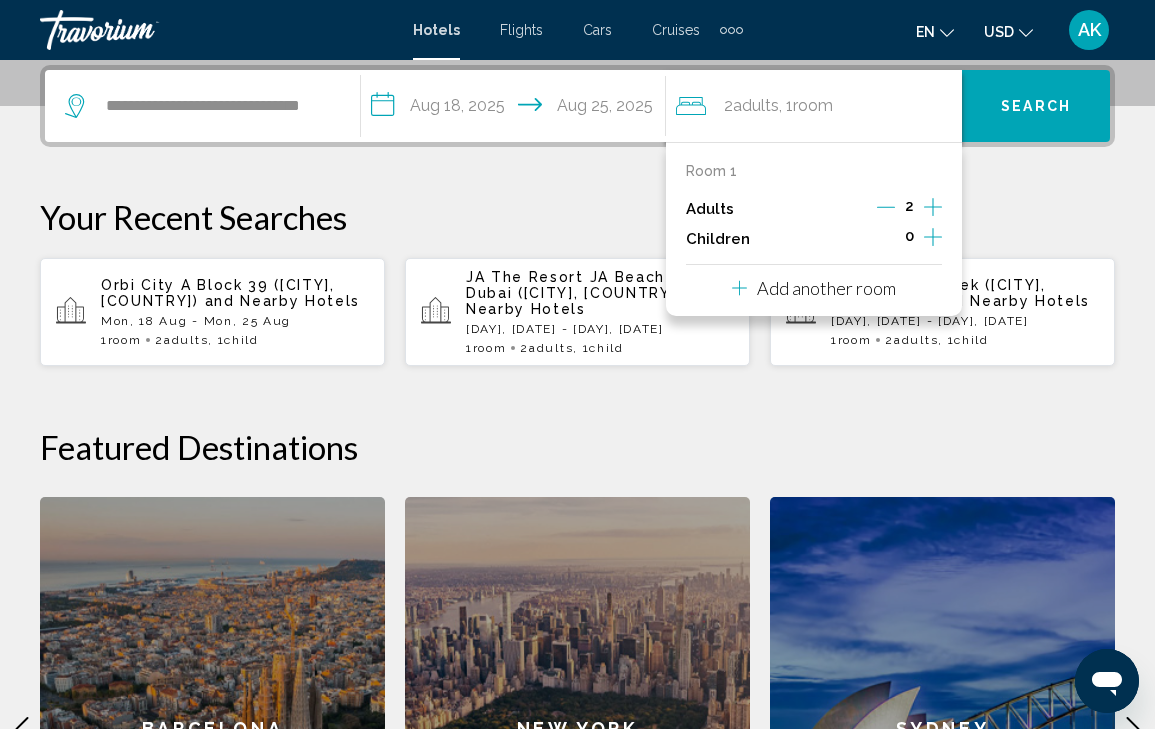 click 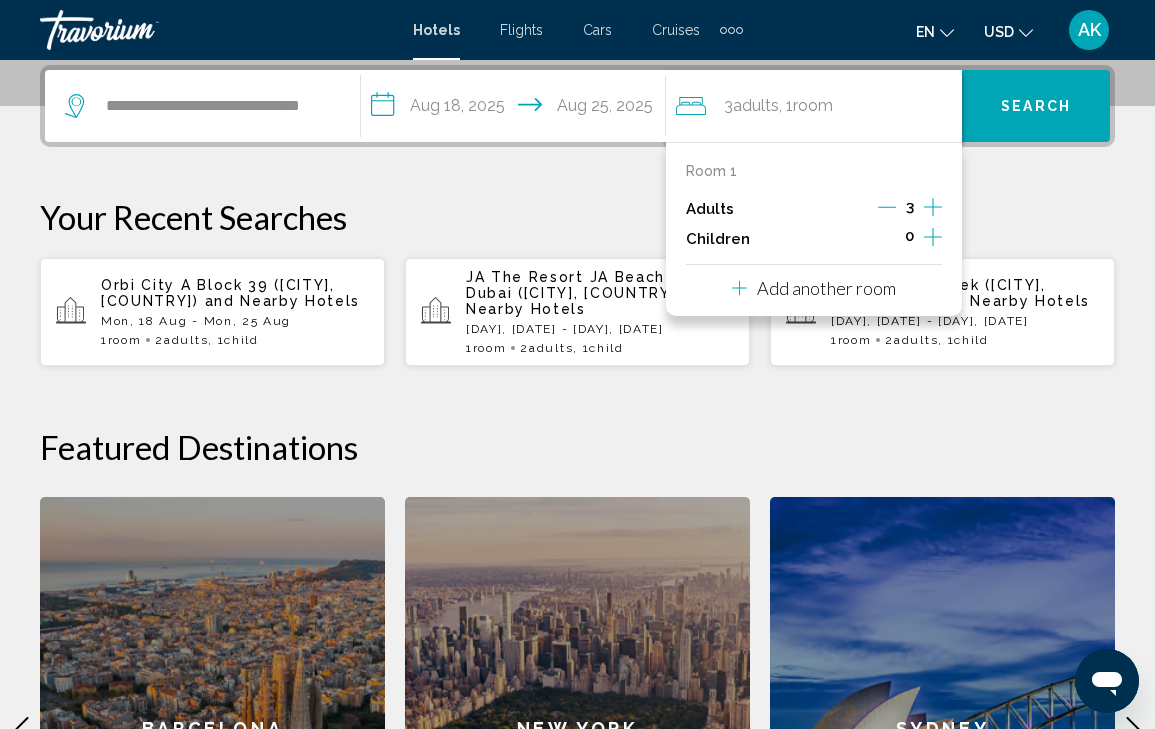 click 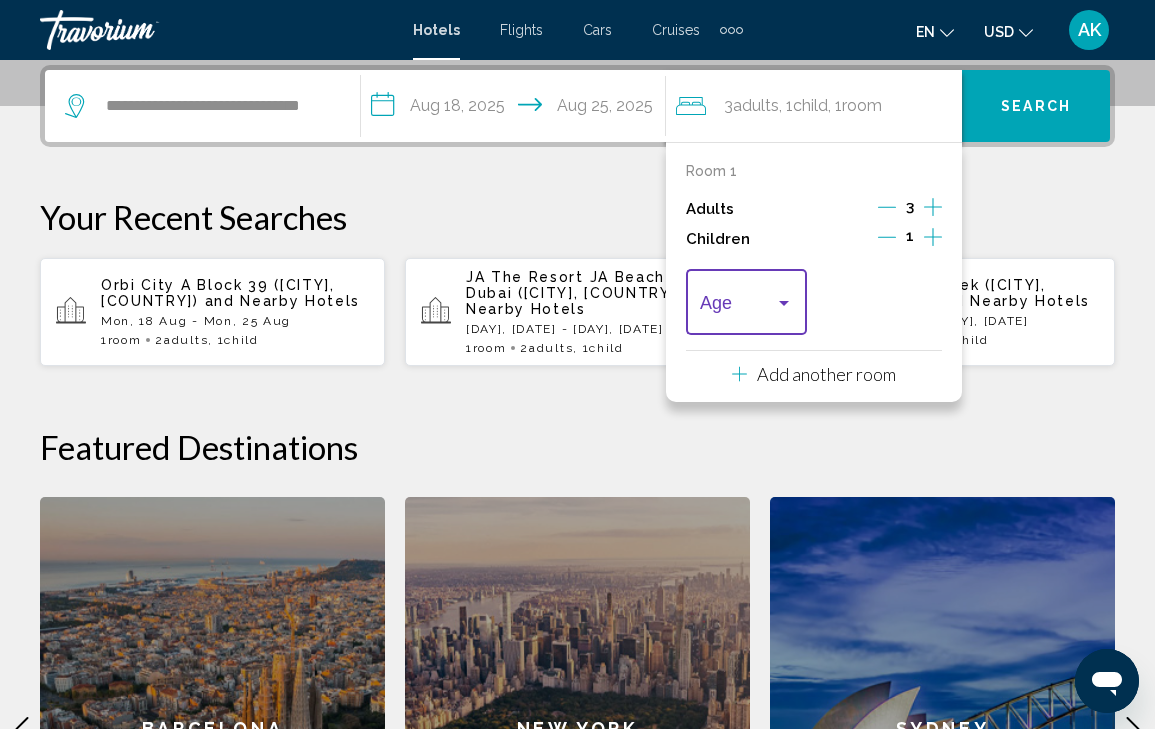 click at bounding box center [737, 307] 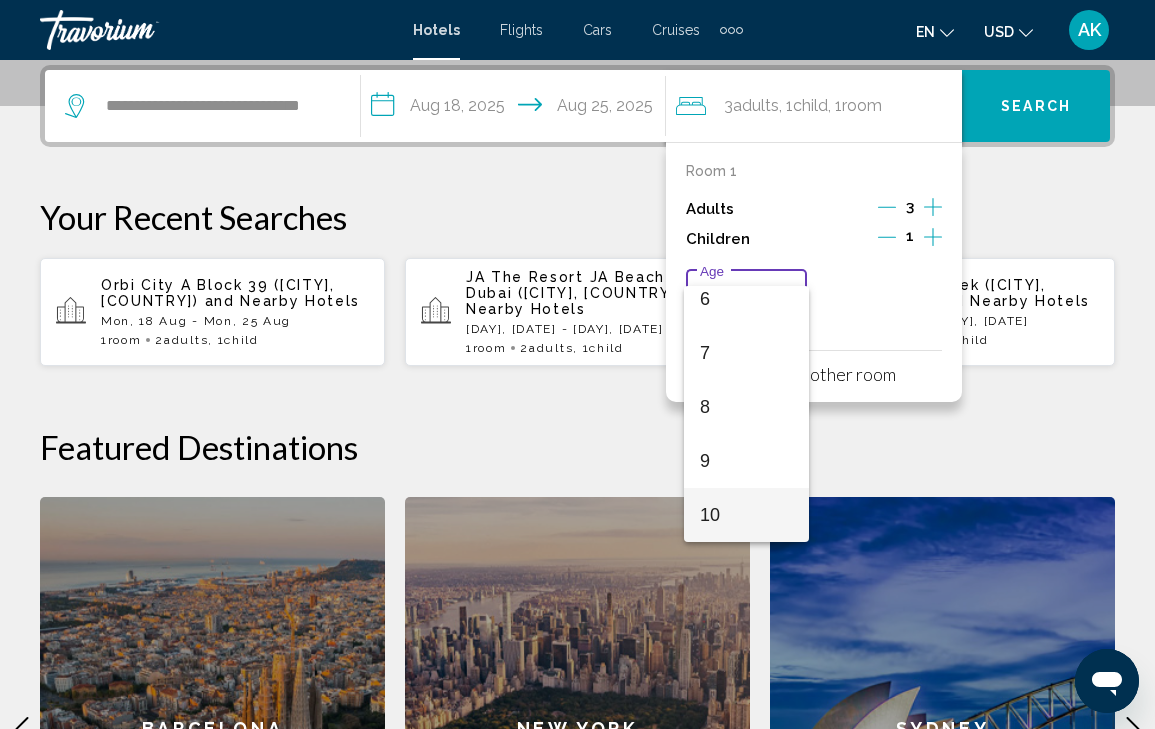 scroll, scrollTop: 392, scrollLeft: 0, axis: vertical 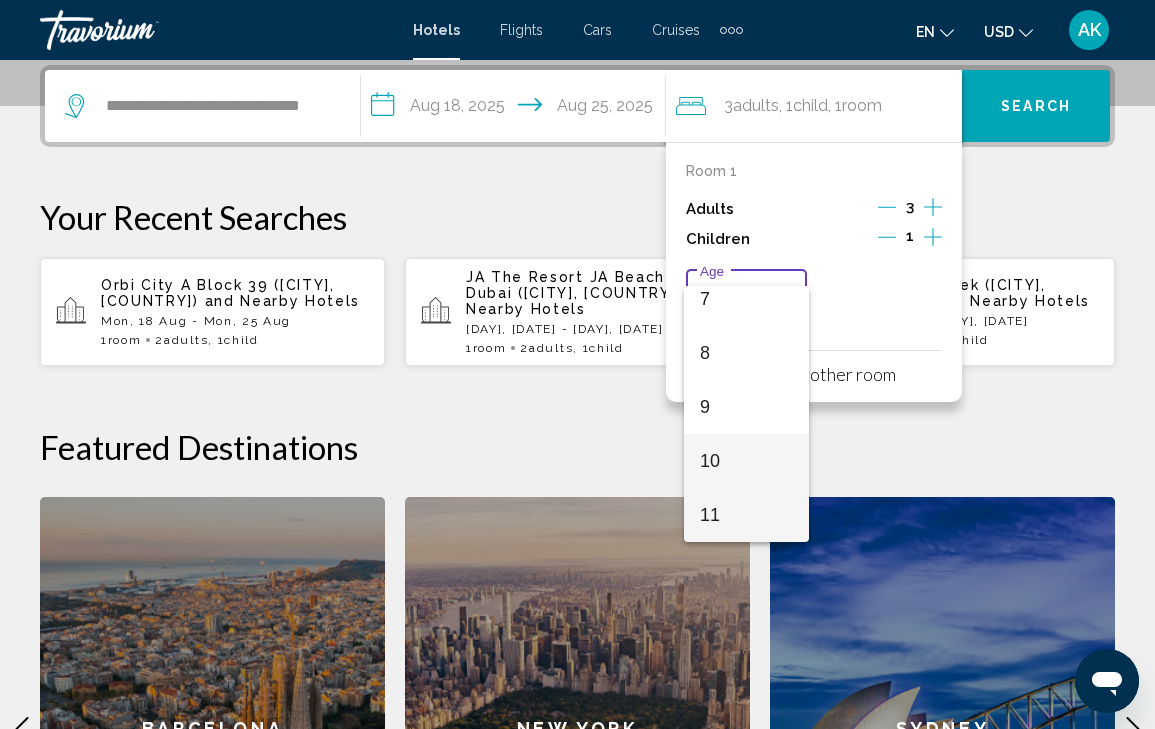 click on "10" at bounding box center [746, 461] 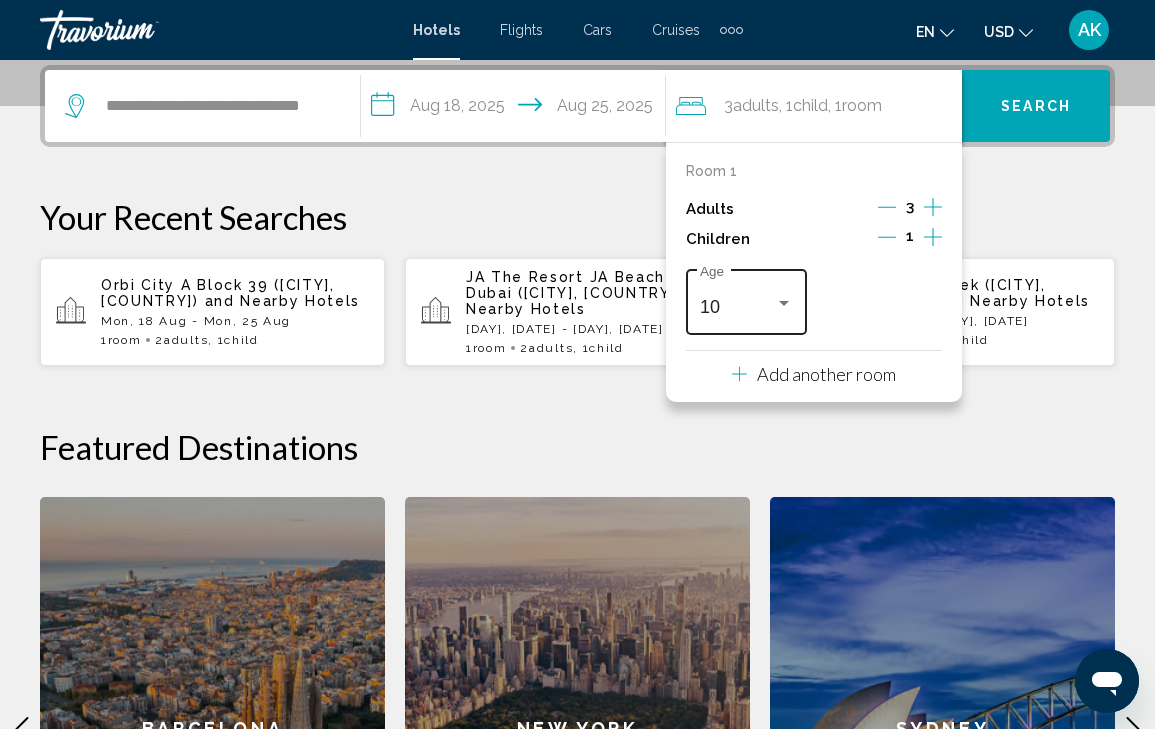 click on "10" at bounding box center (746, 307) 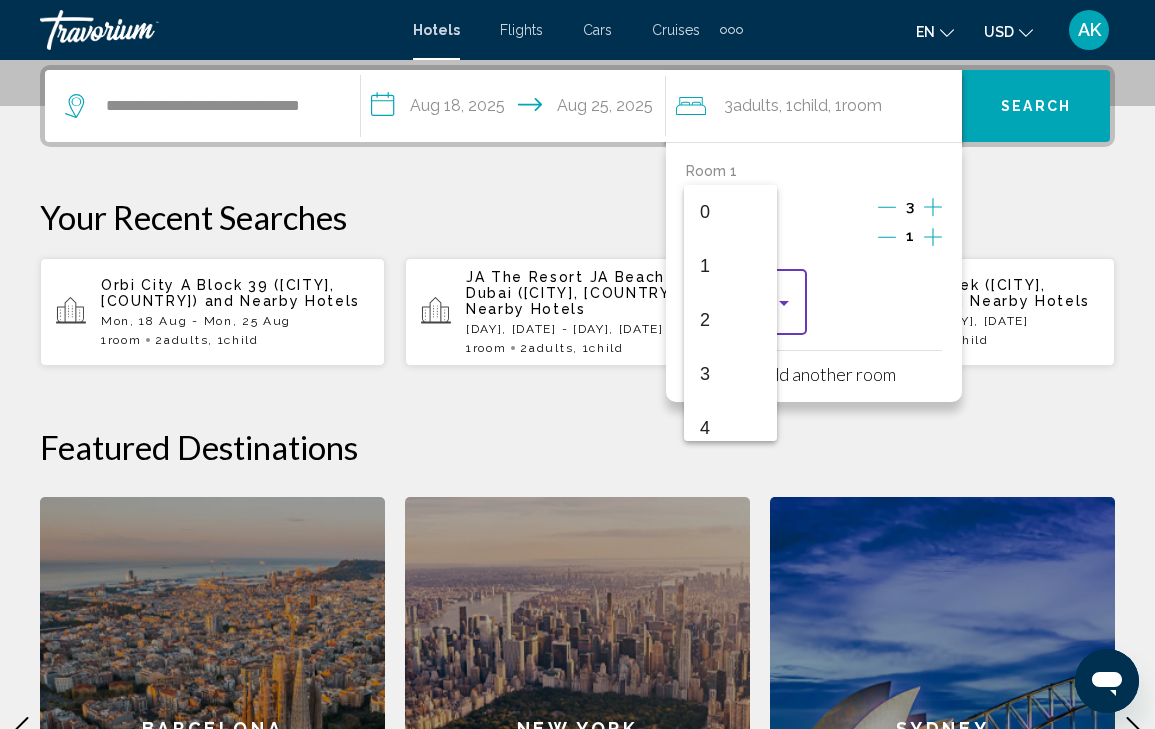 scroll, scrollTop: 439, scrollLeft: 0, axis: vertical 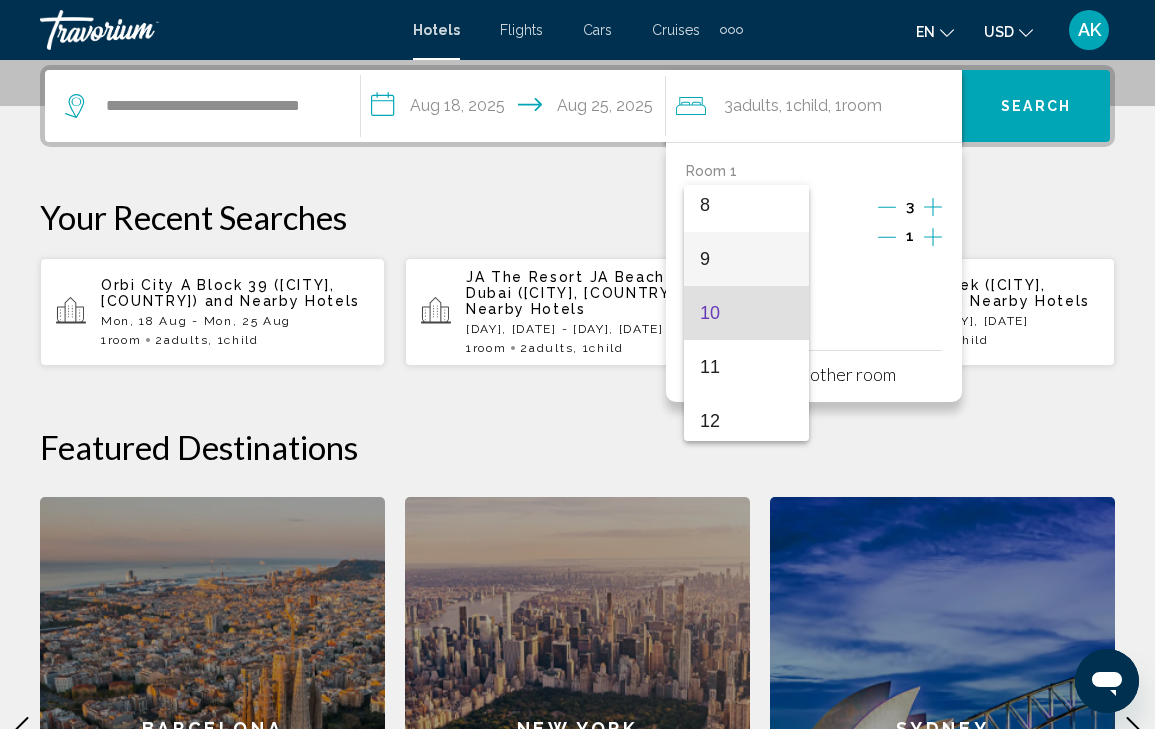click on "9" at bounding box center (746, 259) 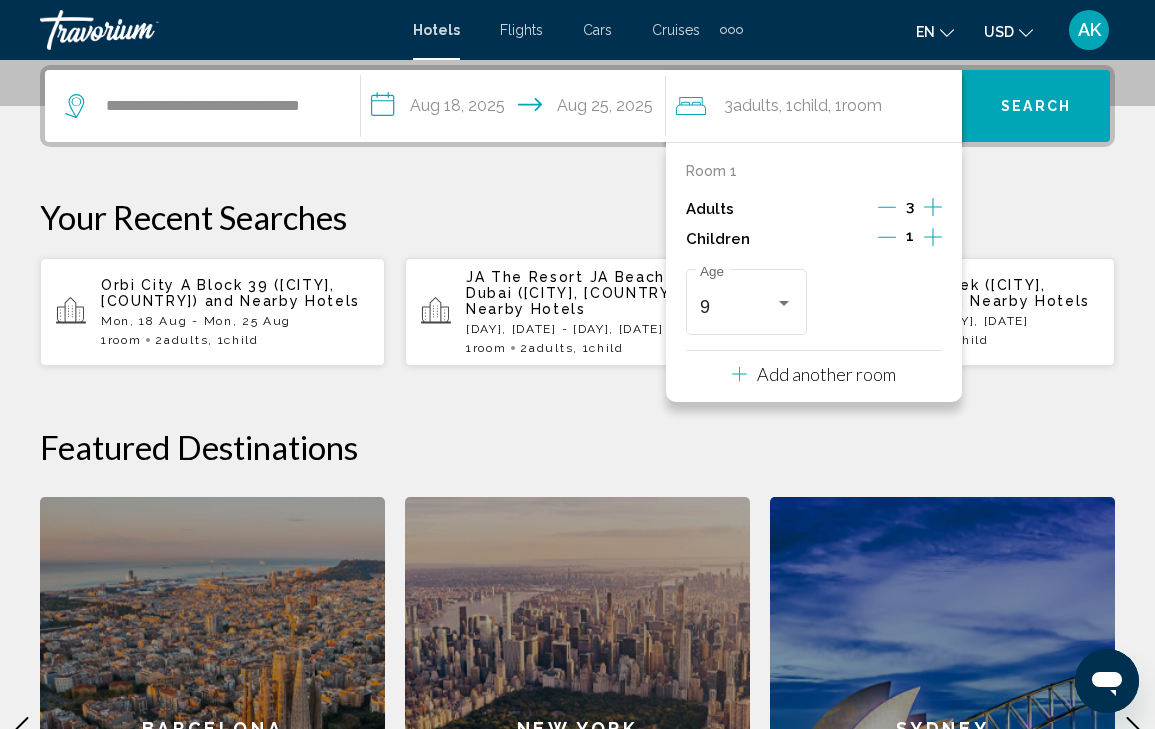 click on "Search" at bounding box center [1036, 106] 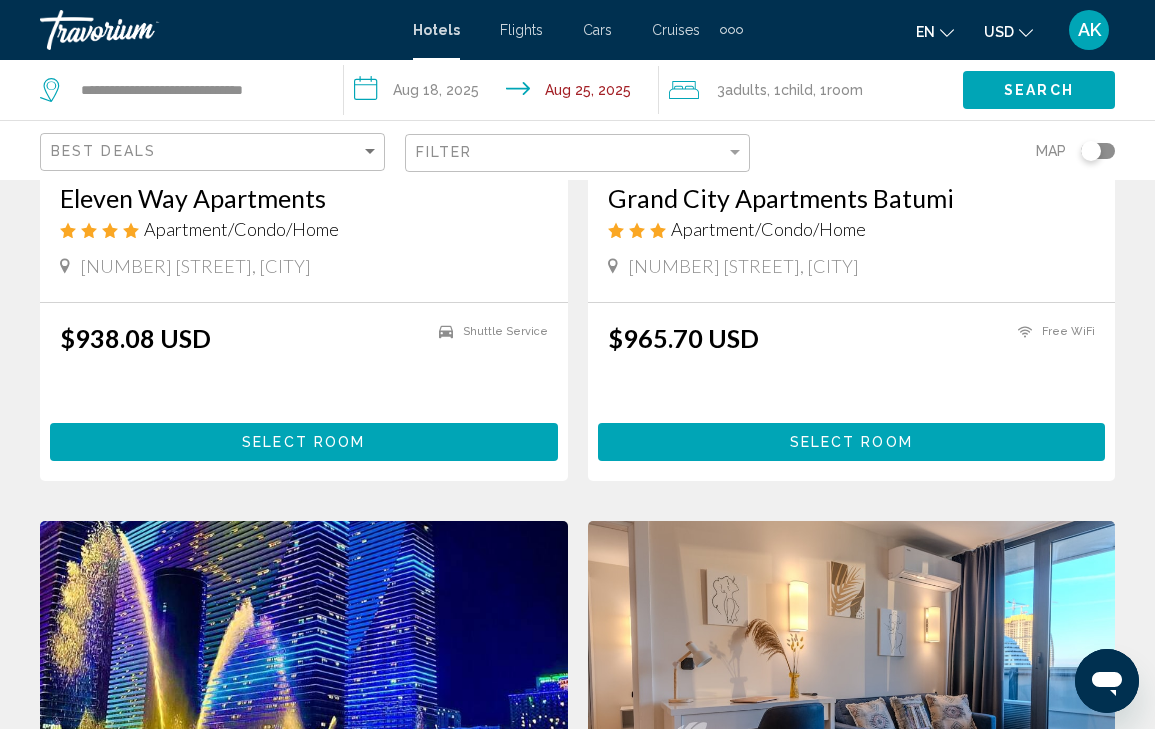 scroll, scrollTop: 1067, scrollLeft: 0, axis: vertical 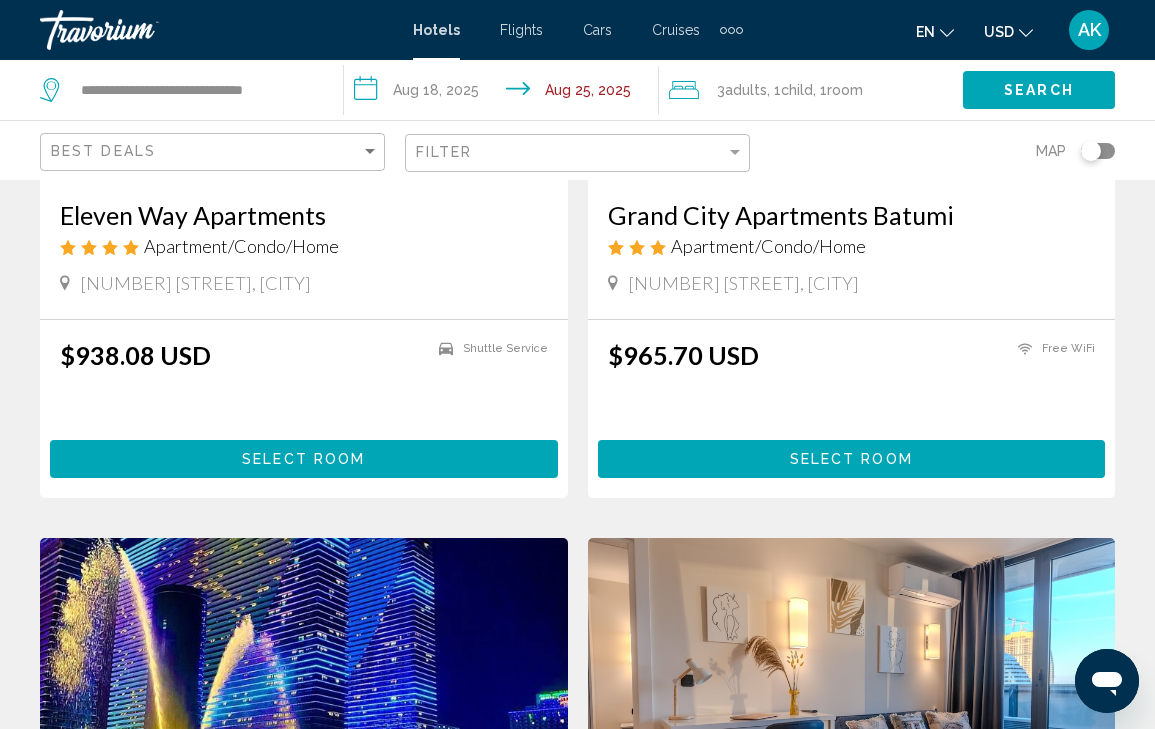 click on ", 1  Room rooms" 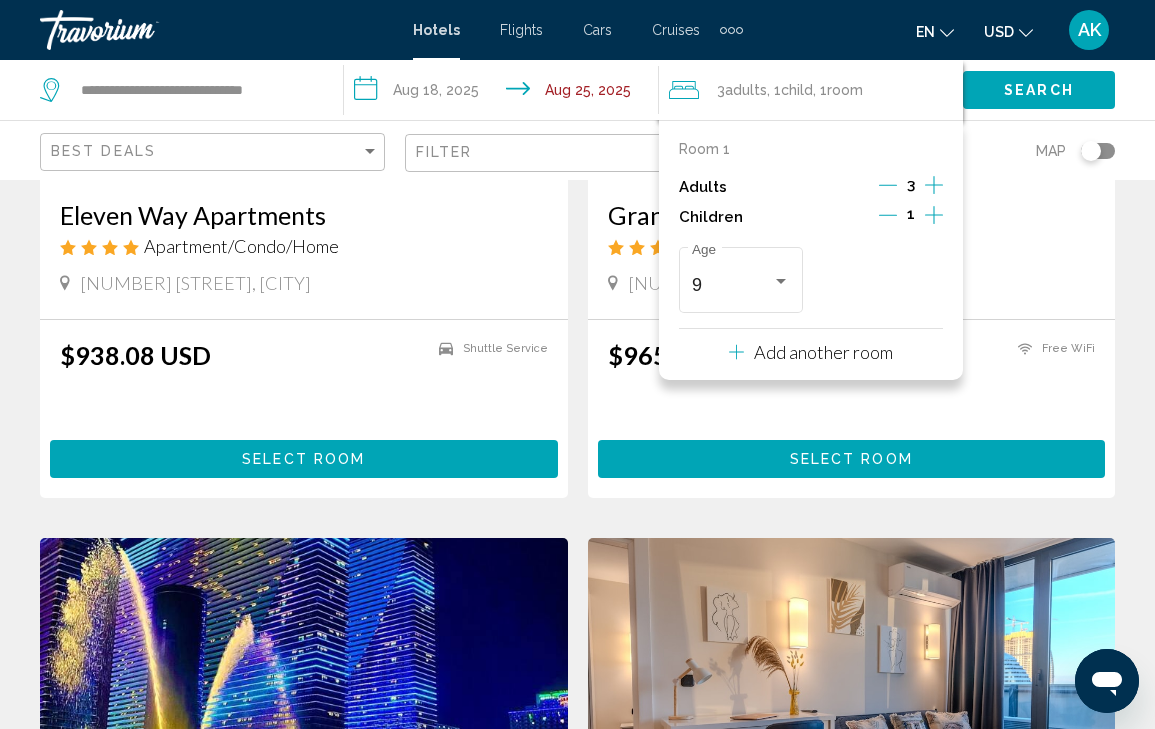 click on "Add another room" at bounding box center (823, 352) 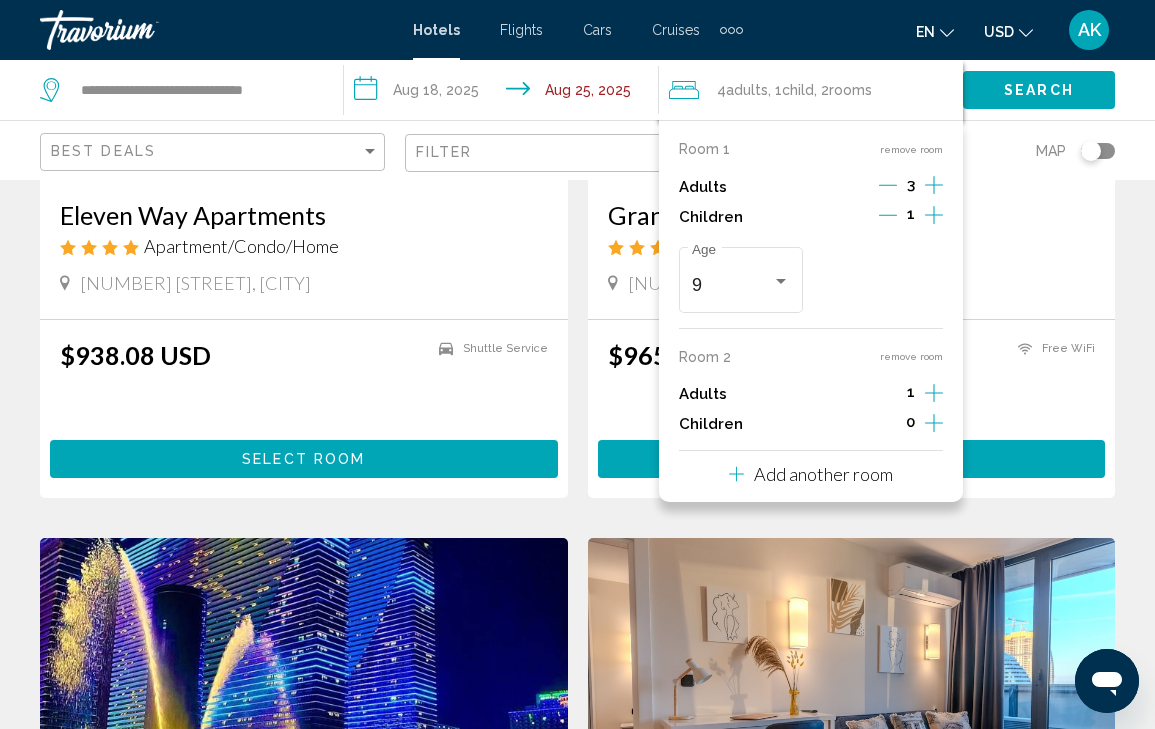 click 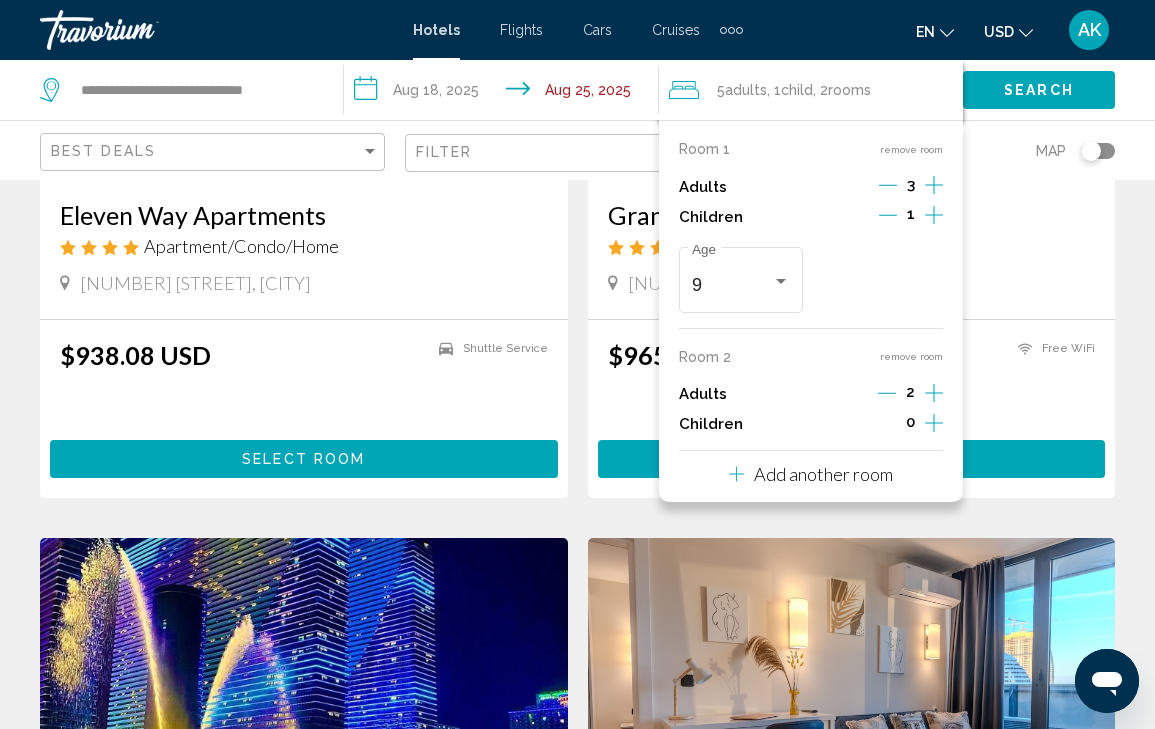 click 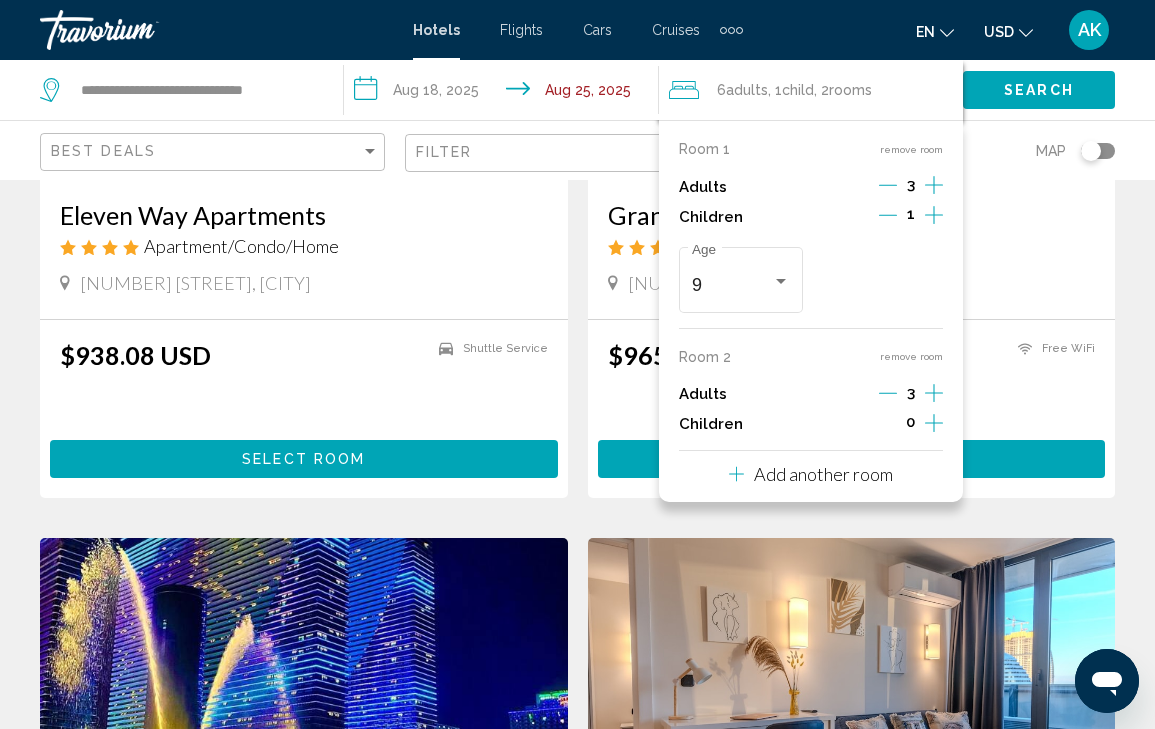 click 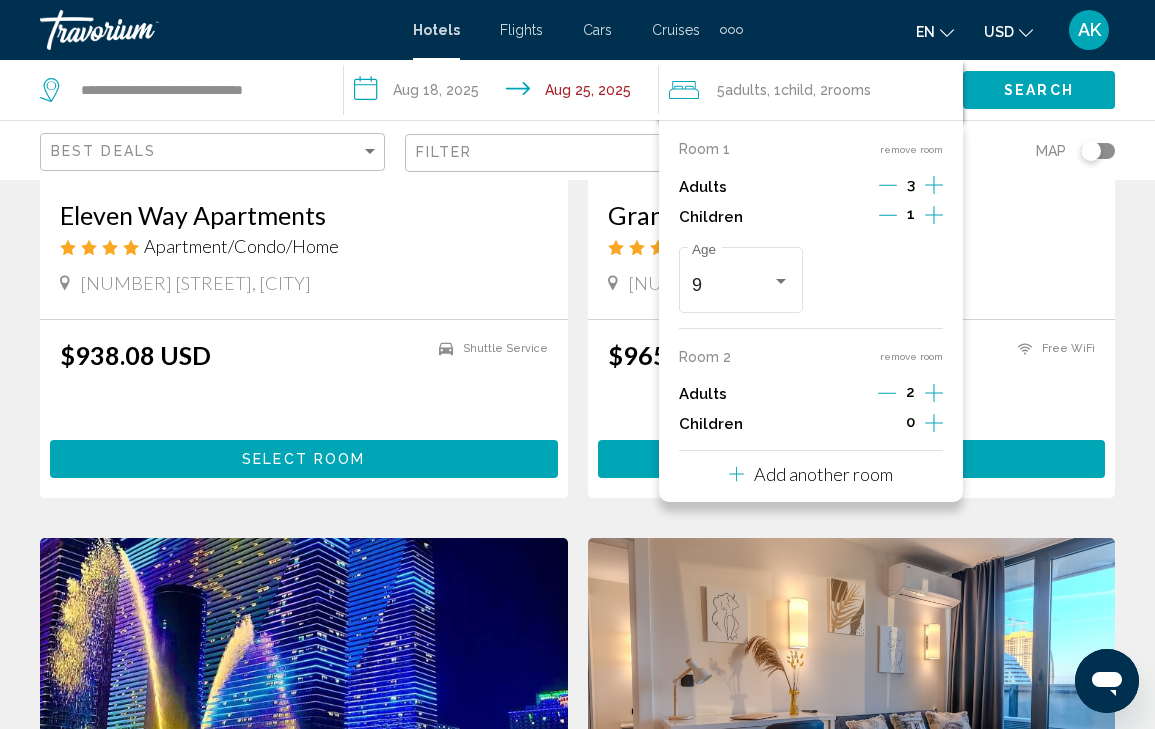 click 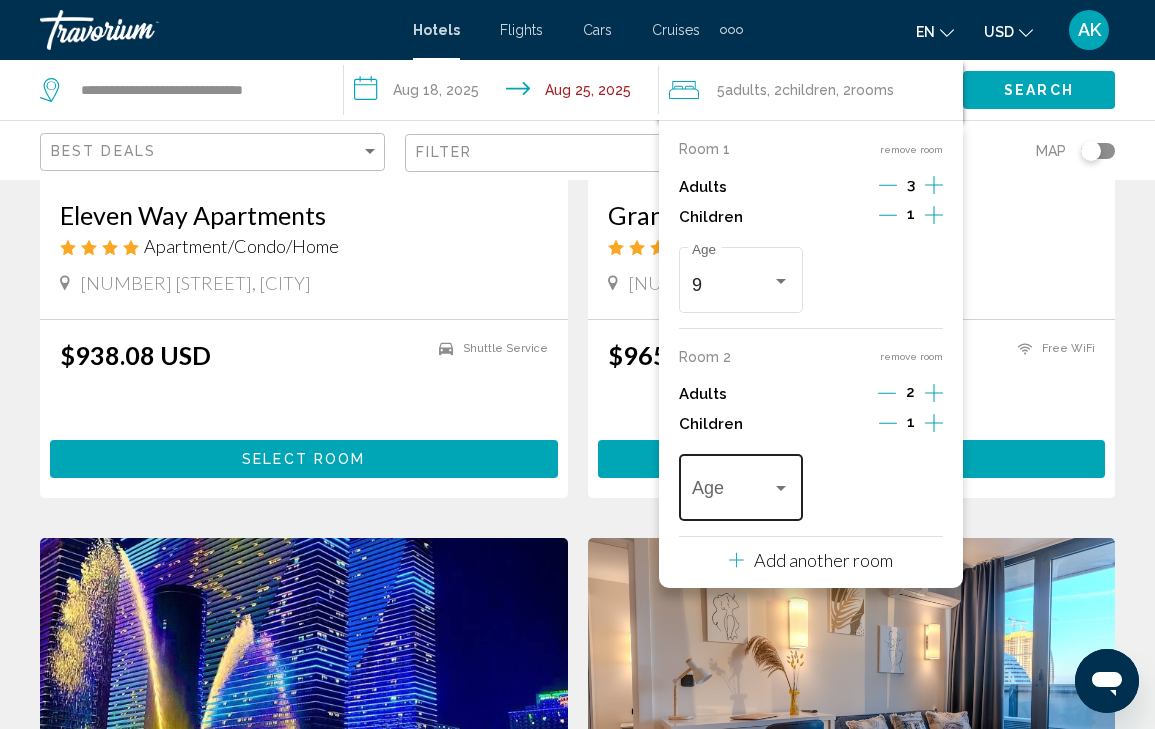 click on "Age" at bounding box center [741, 485] 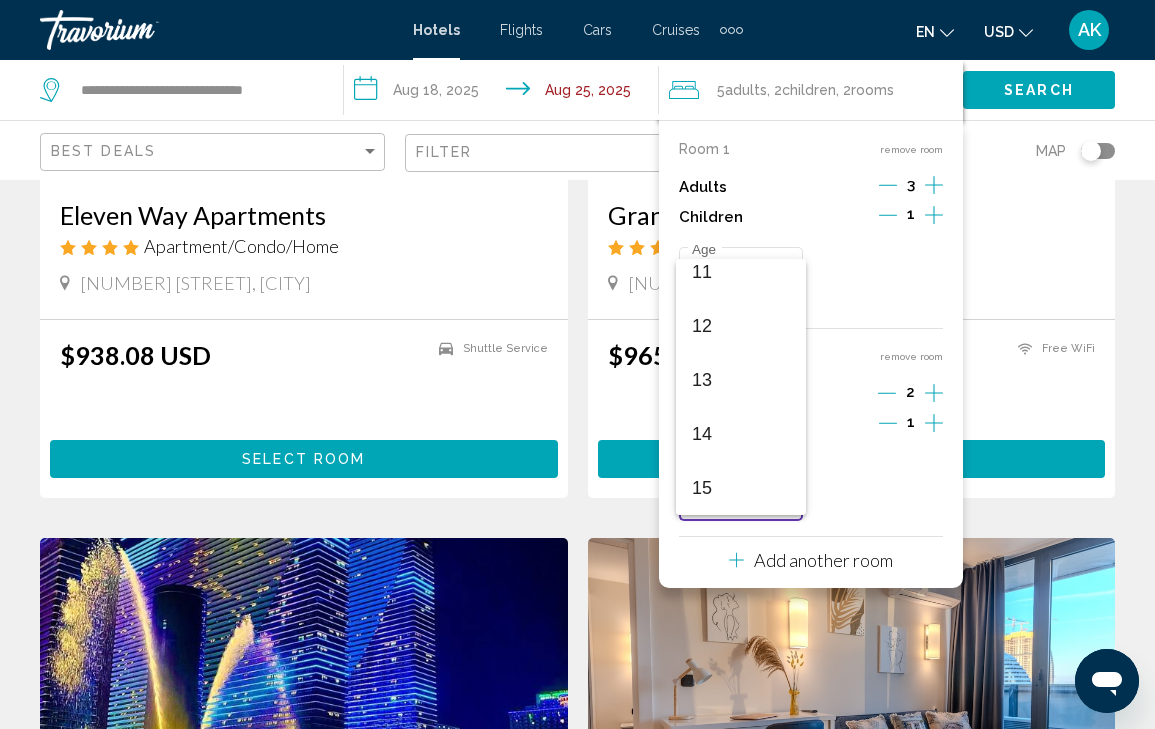 scroll, scrollTop: 662, scrollLeft: 0, axis: vertical 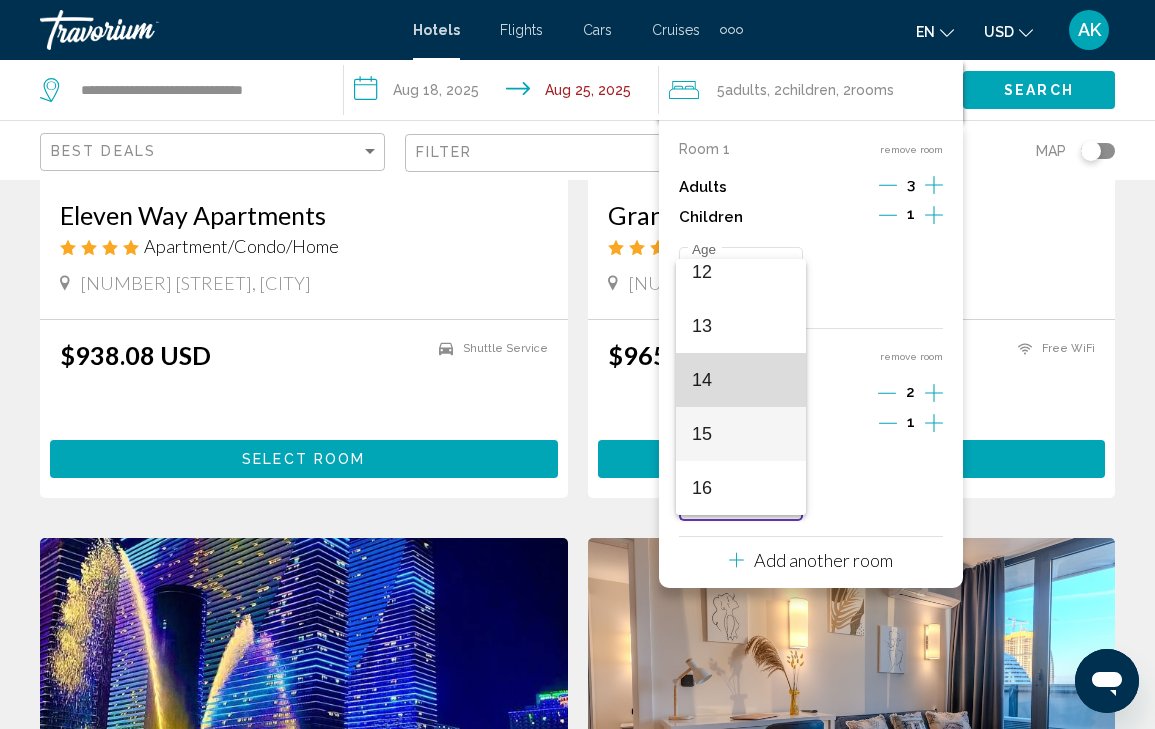 click on "14" at bounding box center (741, 380) 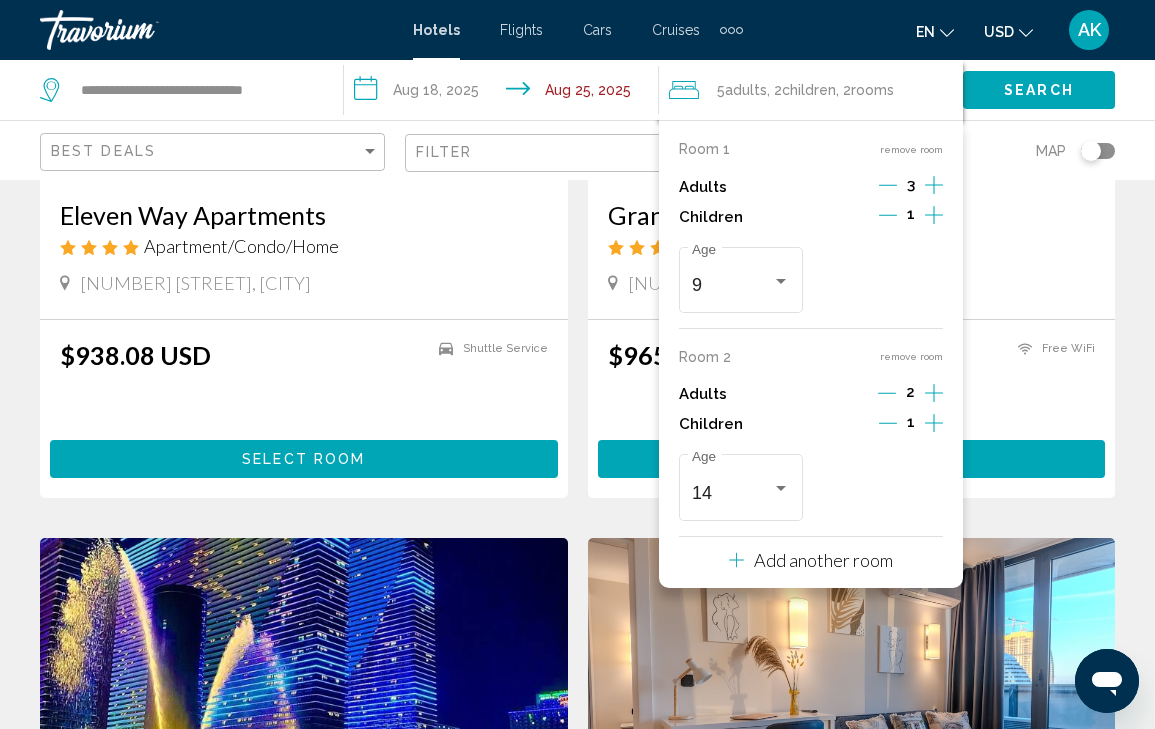 click on "Hotel Search Results  -   64  places to spend your time Save up to  39%   Orbi City Hotel Official
Hotel
Khimshiashvili 7B, Batumi 0 mi  from hotel From $1,081.71 USD $664.89 USD  You save  $416.82 USD
Free WiFi  Select Room Save up to  4%   Holiday Point Orbi City
Hotel
7 Sherif Khimshiashvili Street Building A Office 443, Batumi 0 mi  from hotel From $1,064.77 USD $1,020.76 USD  You save  $44.01 USD
Free WiFi
Kitchenette
Kitchenette
Shuttle Service" at bounding box center (577, 1272) 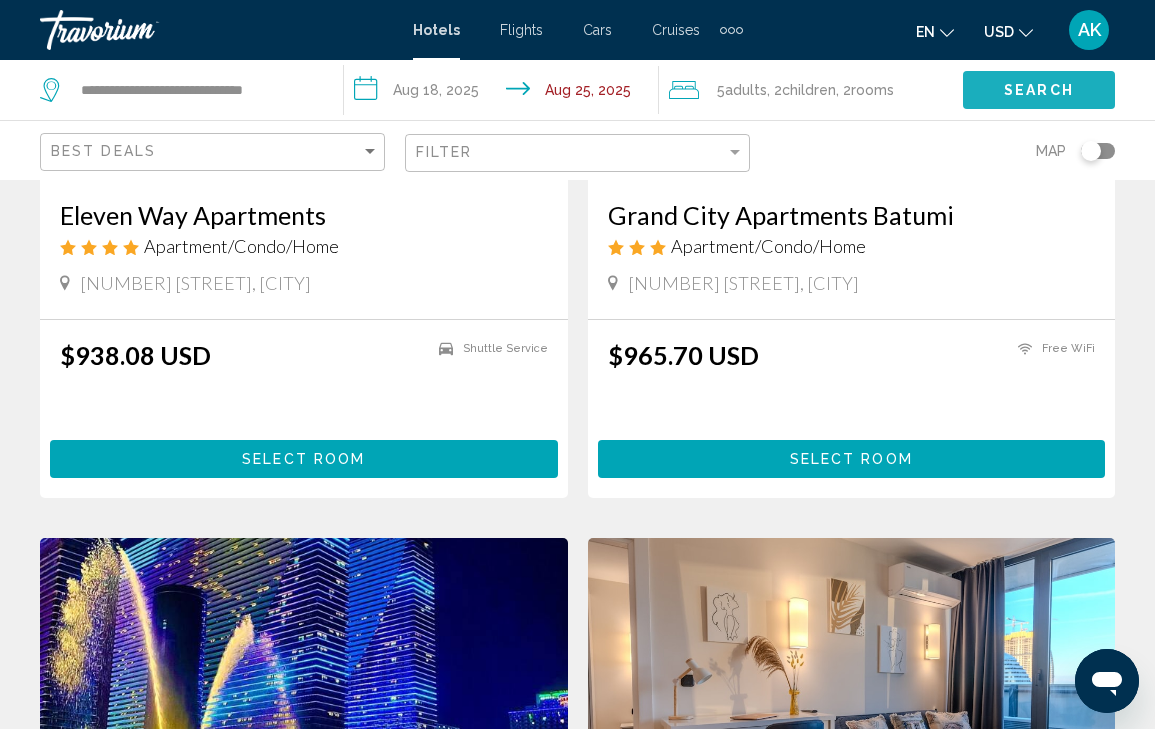 click on "Search" 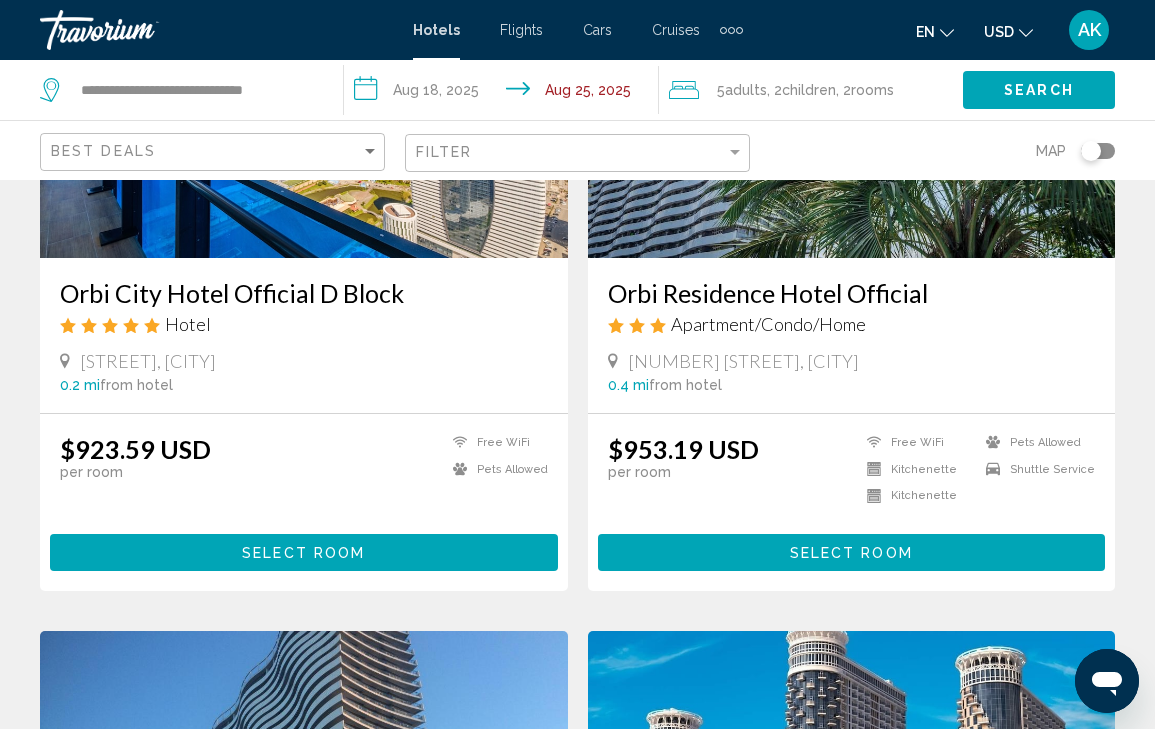 scroll, scrollTop: 2422, scrollLeft: 0, axis: vertical 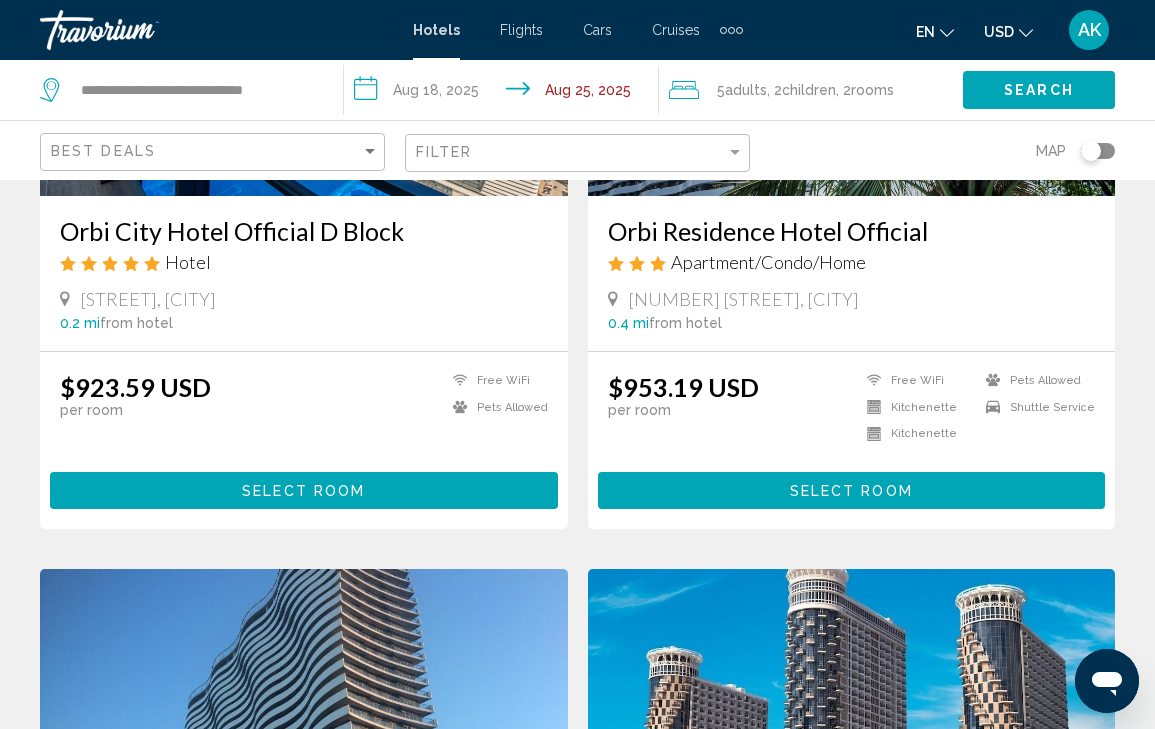 click on "Select Room" at bounding box center [304, 490] 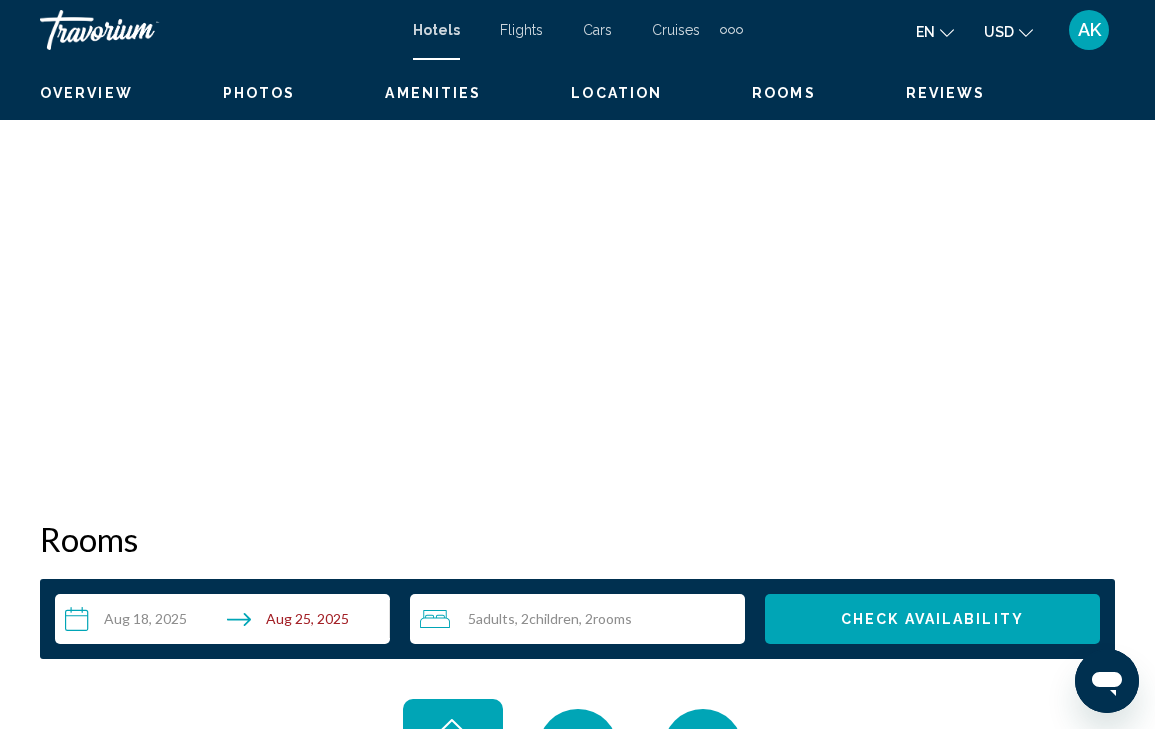 scroll, scrollTop: 0, scrollLeft: 0, axis: both 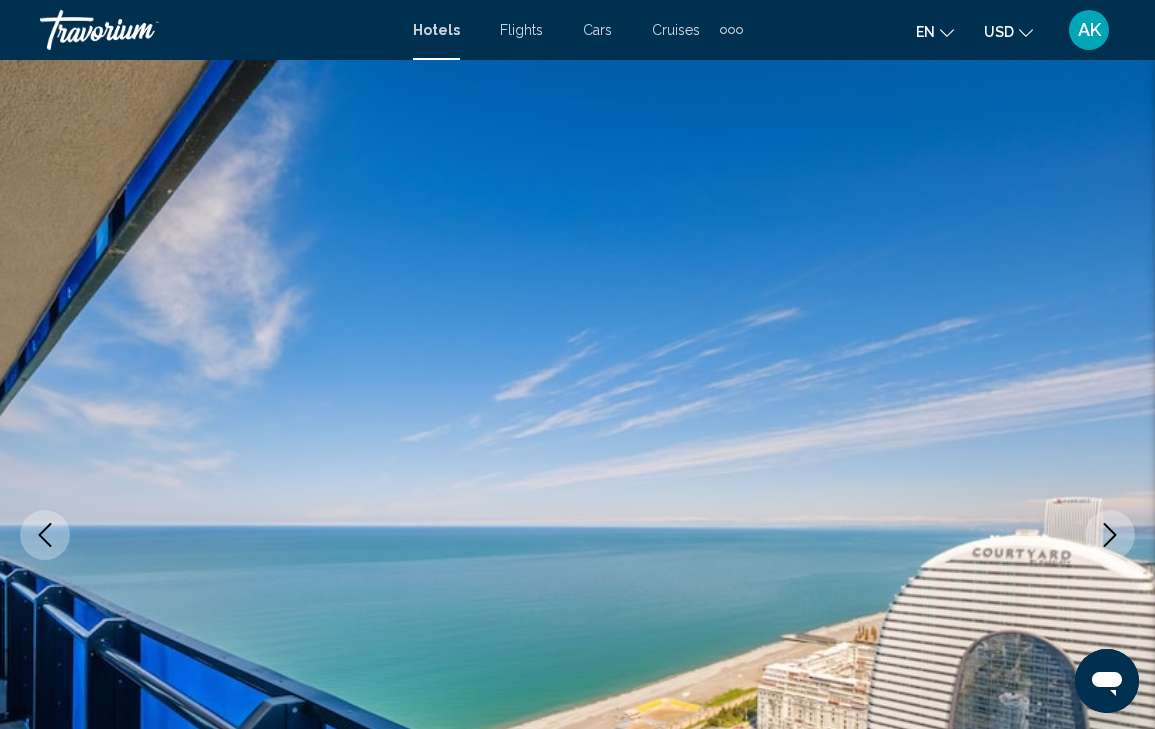 type 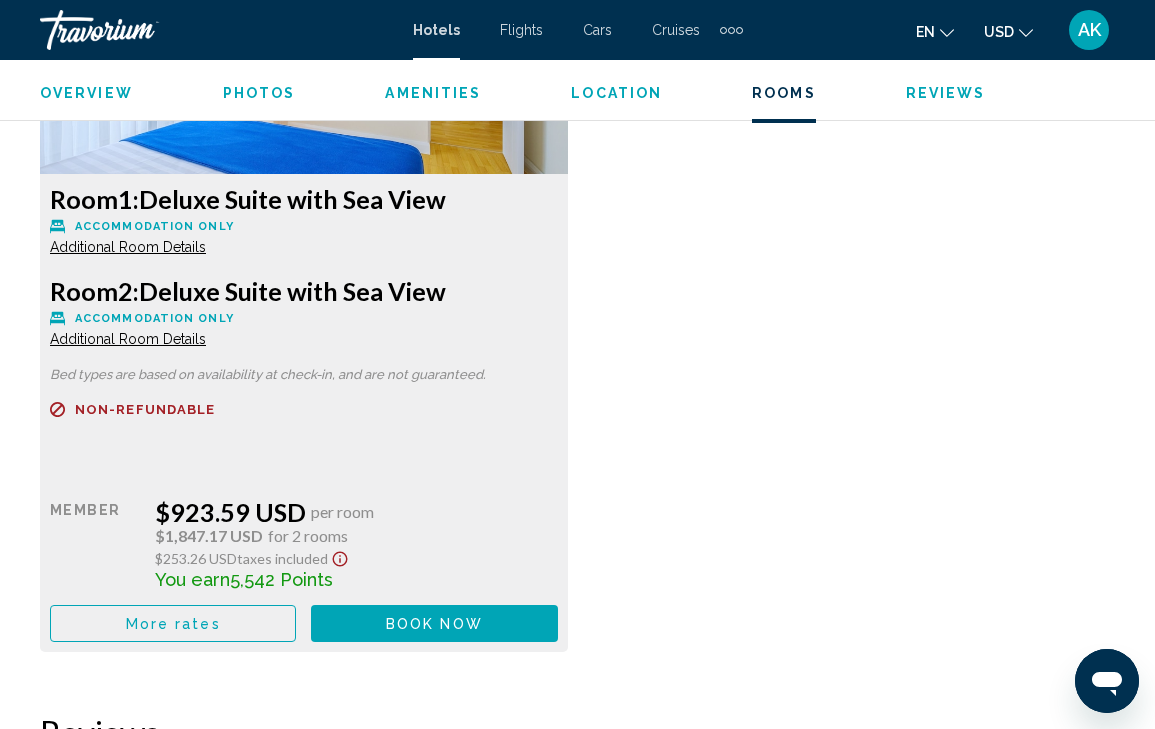 scroll, scrollTop: 3207, scrollLeft: 0, axis: vertical 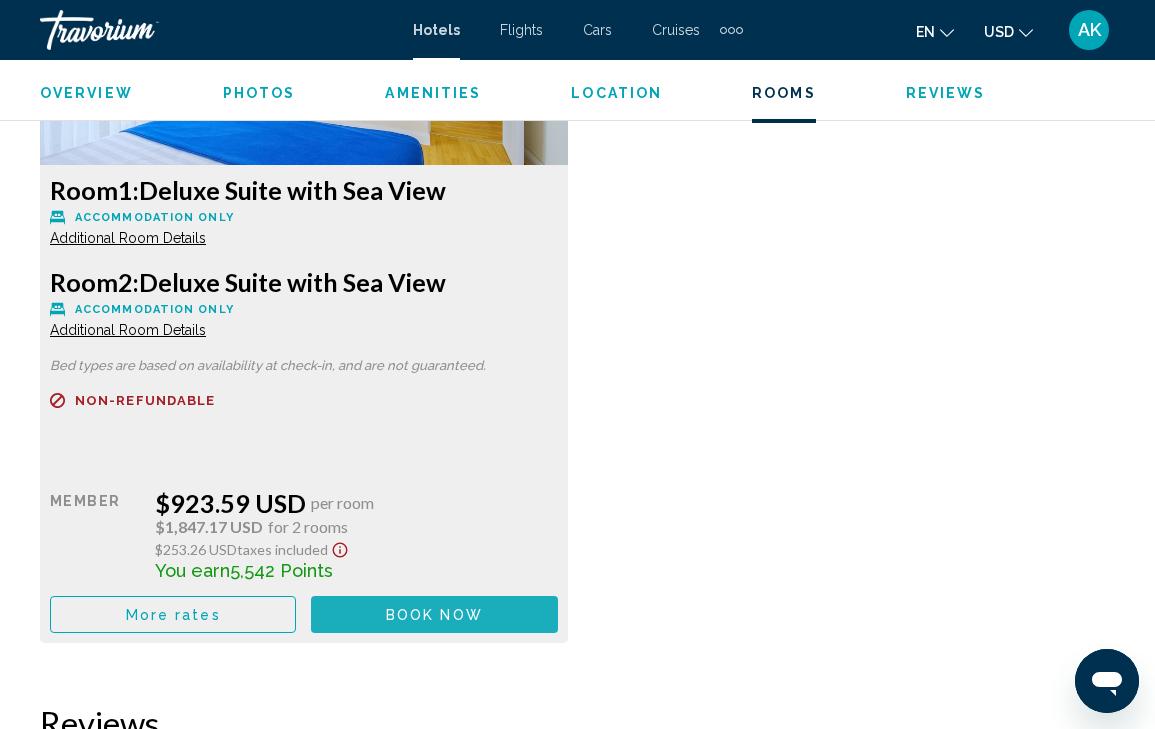 click on "Book now No longer available" at bounding box center [434, 614] 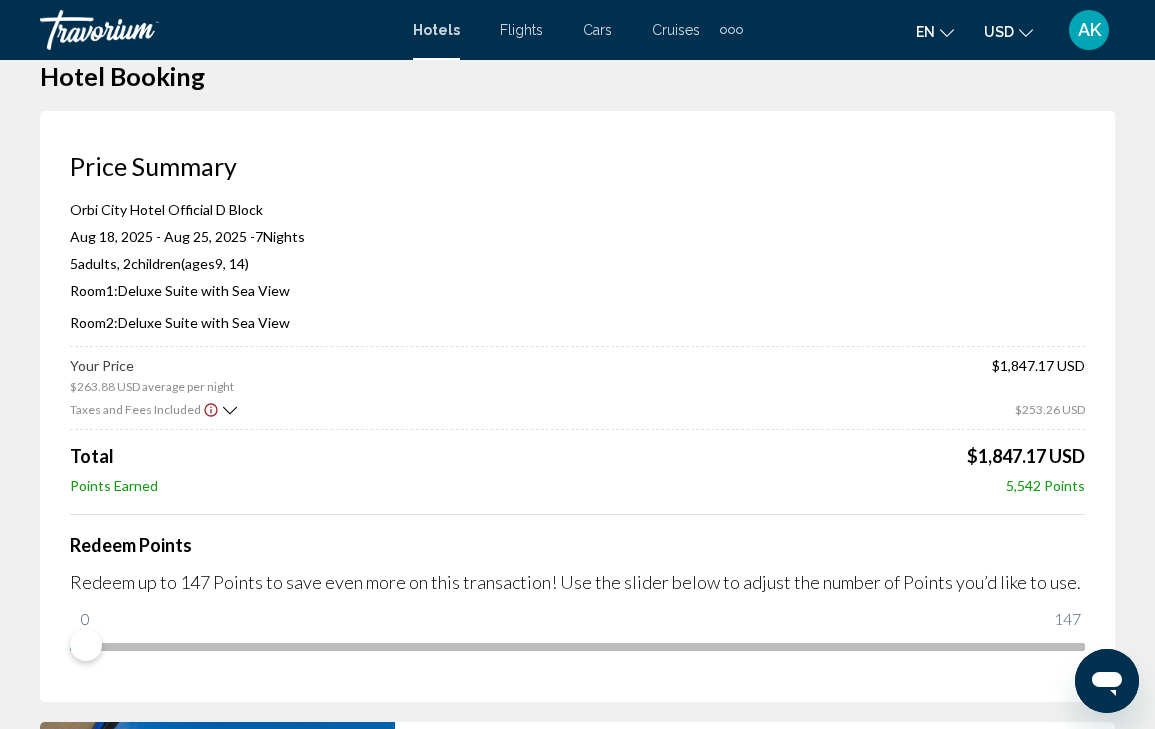 scroll, scrollTop: 84, scrollLeft: 0, axis: vertical 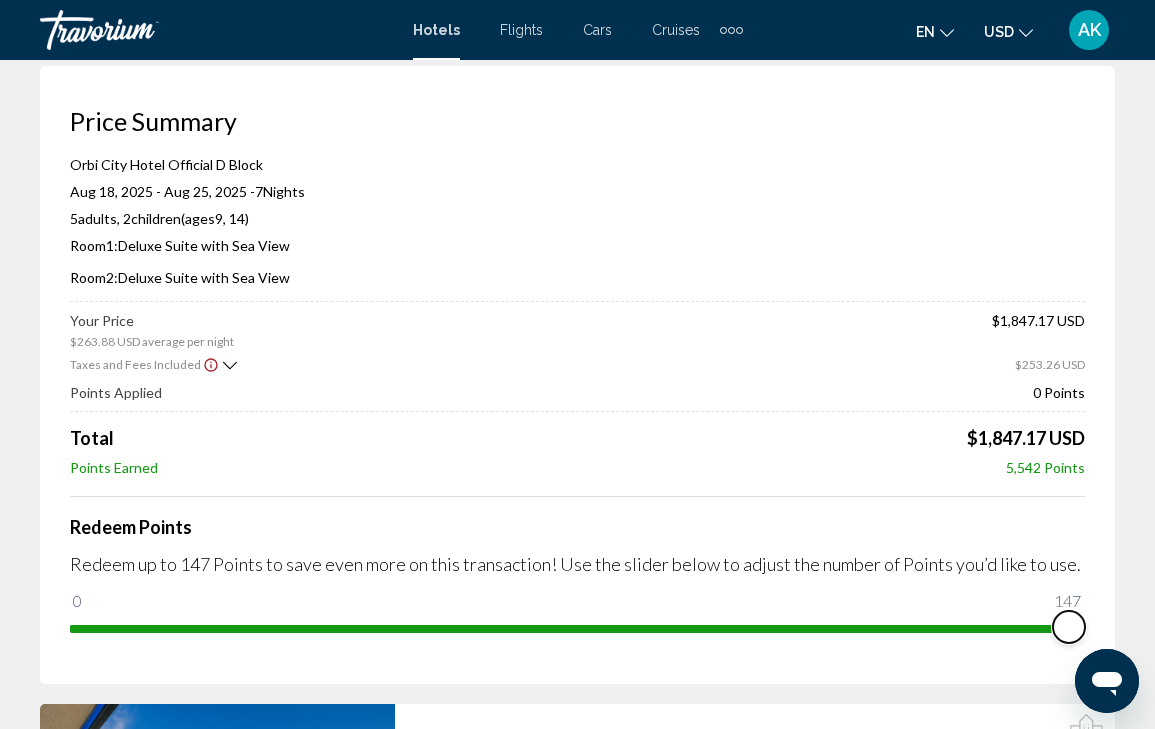 drag, startPoint x: 1156, startPoint y: 1248, endPoint x: 1110, endPoint y: 671, distance: 578.8307 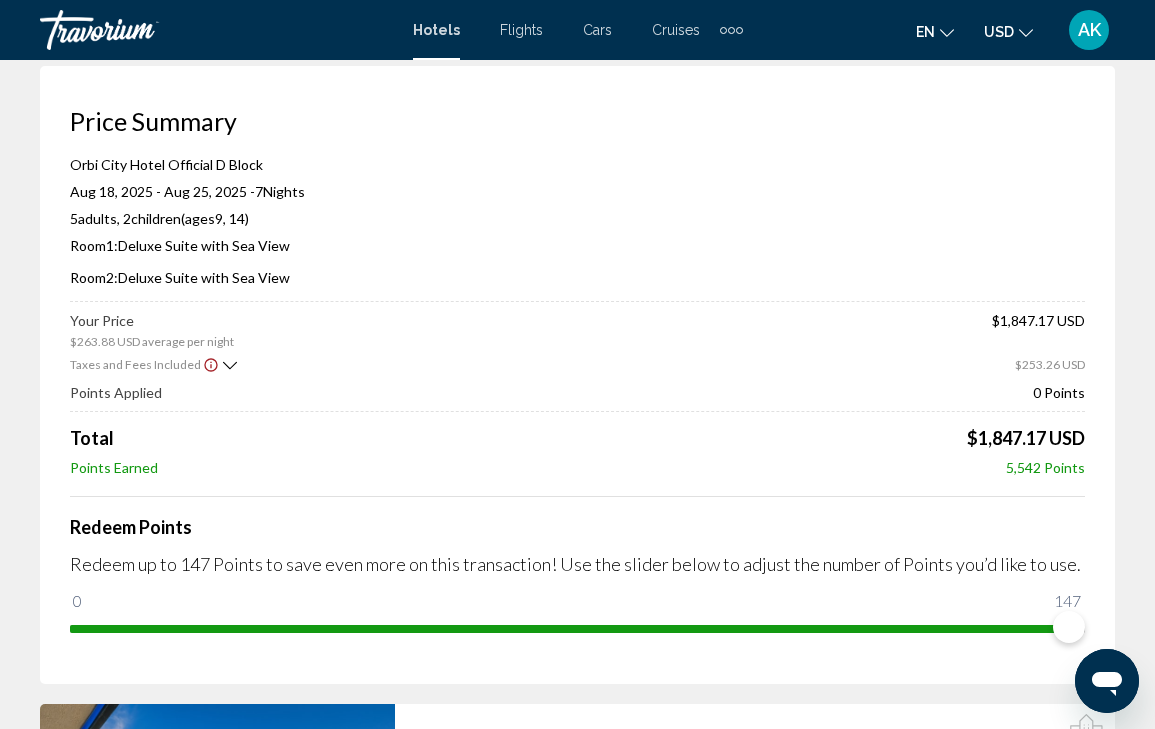 click on "Price Summary Orbi City Hotel Official D Block  Aug 18, 2025 - Aug 25, 2025 -  7  Night Nights 5  Adult Adults , 2  Child Children  ( ages   9, 14)  Room  1:  Deluxe Suite with Sea View  Room  2:  Deluxe Suite with Sea View   Your Price  $263.88 USD average per night  $1,847.17 USD  Taxes and Fees Included
$253.26 USD   Points Applied 0  Points Total  $1,847.17 USD   Points Earned  5,542  Points  Redeem  Points Redeem up to 147  Points to save even more on this transaction! Use the slider below to adjust the number of Points you’d like to use. 0 147 147" at bounding box center [577, 375] 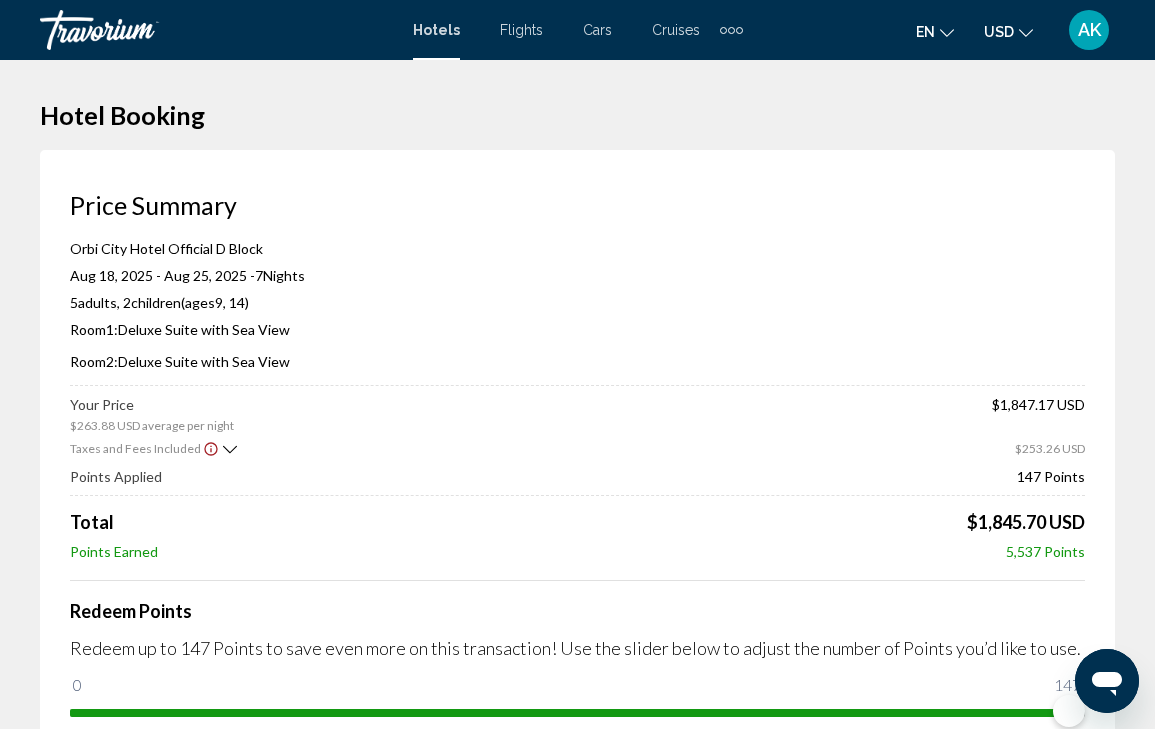 scroll, scrollTop: 0, scrollLeft: 0, axis: both 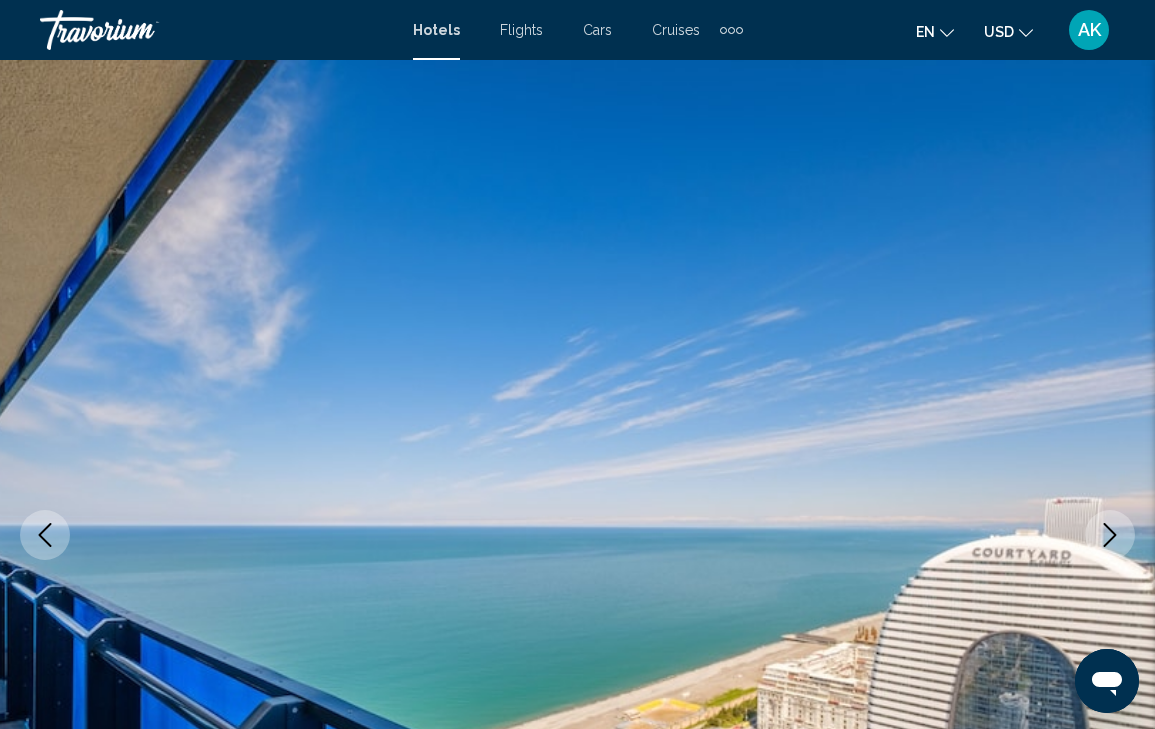 type 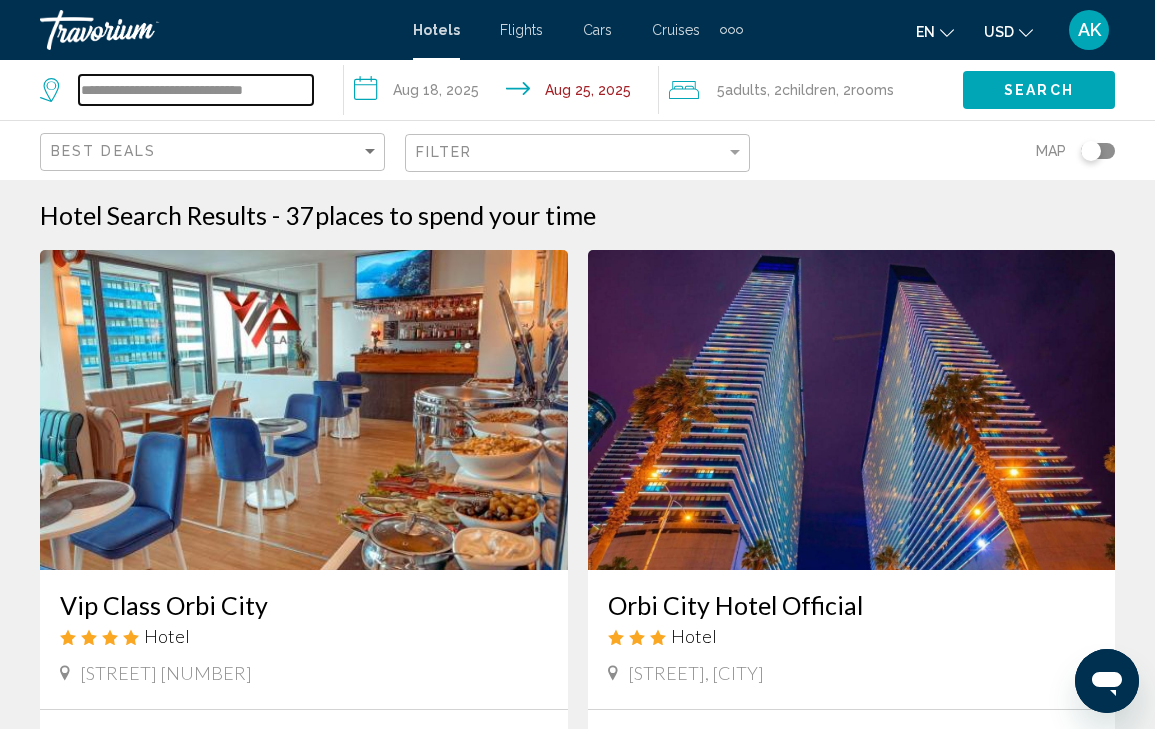 click on "**********" at bounding box center (196, 90) 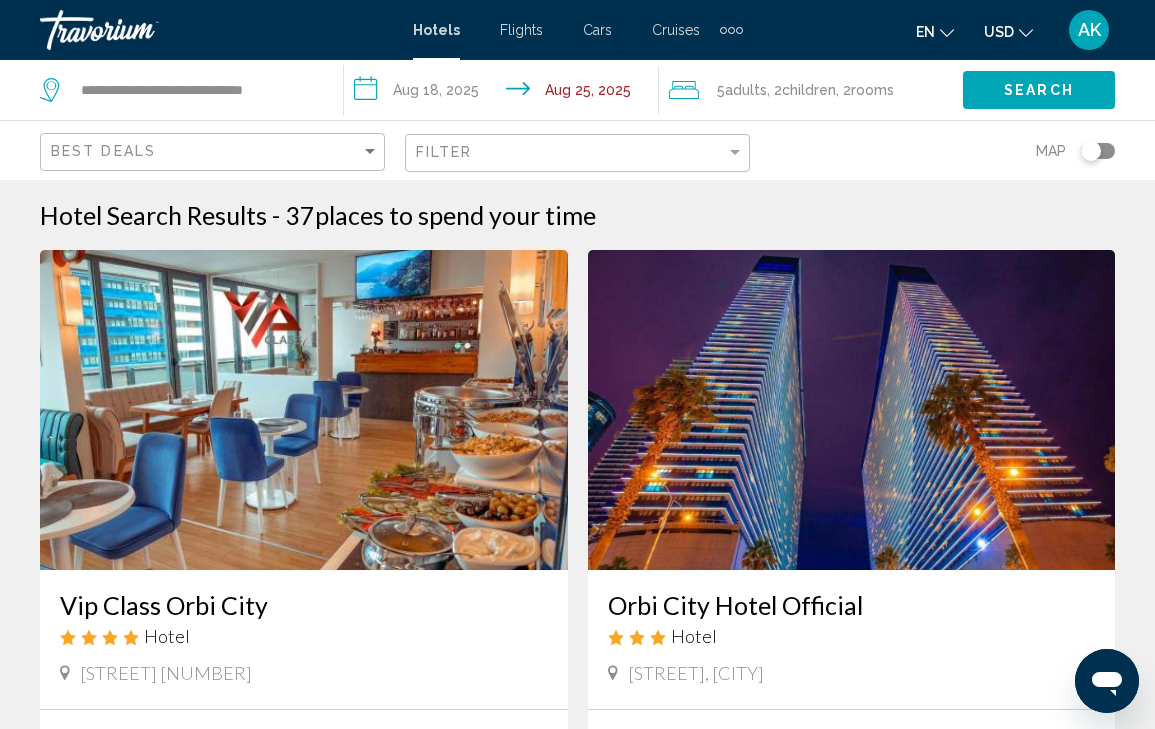 click on "Children" 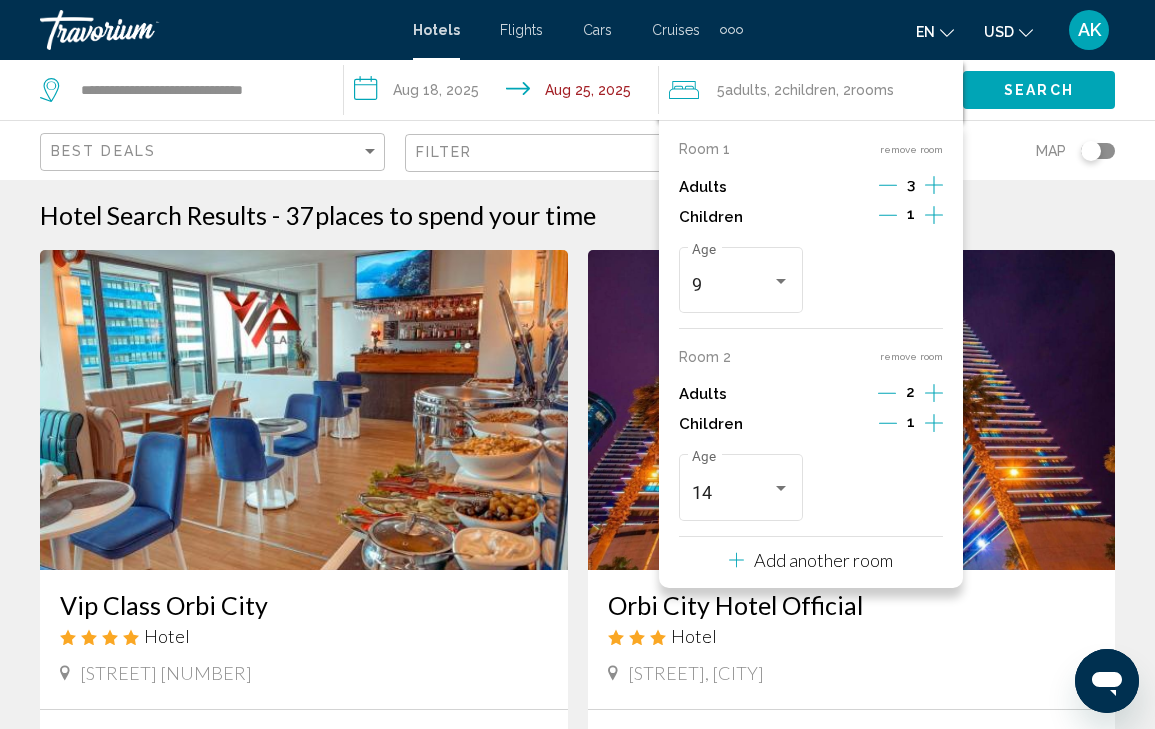 click 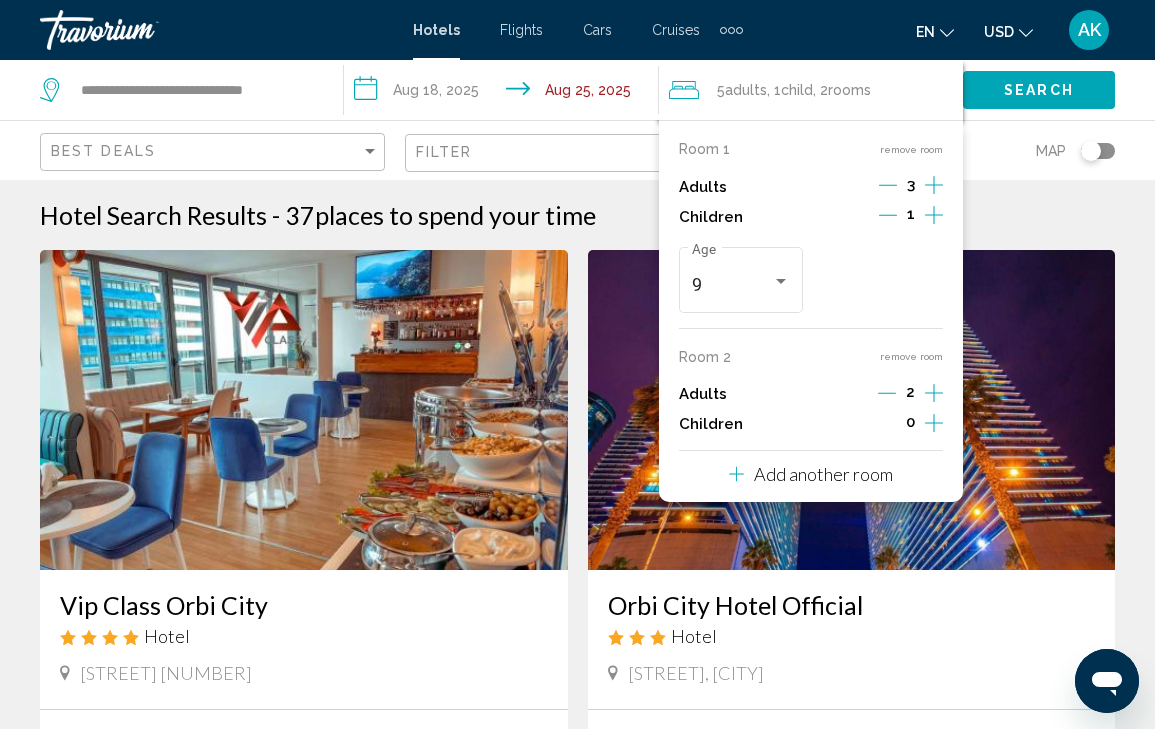 click 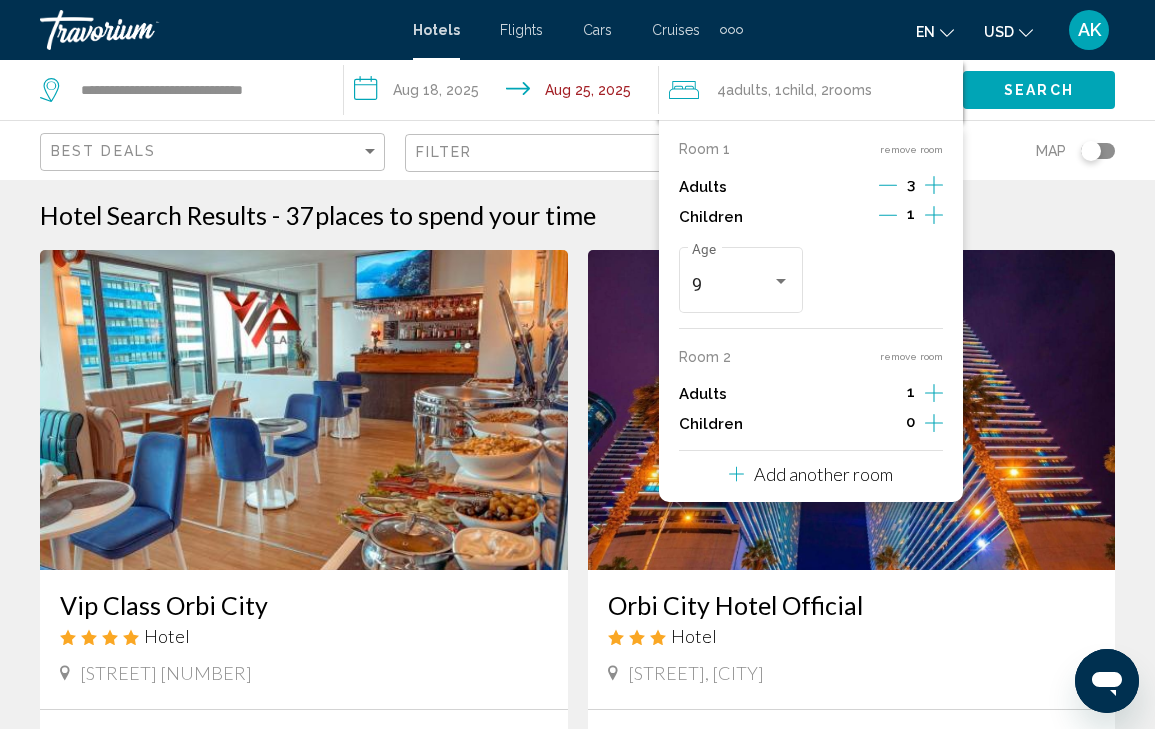 click on "Room 1  remove room  Adults
3
Children
1
9 Age Room 2  remove room  Adults
1
Children
0
Add another room" at bounding box center [811, 311] 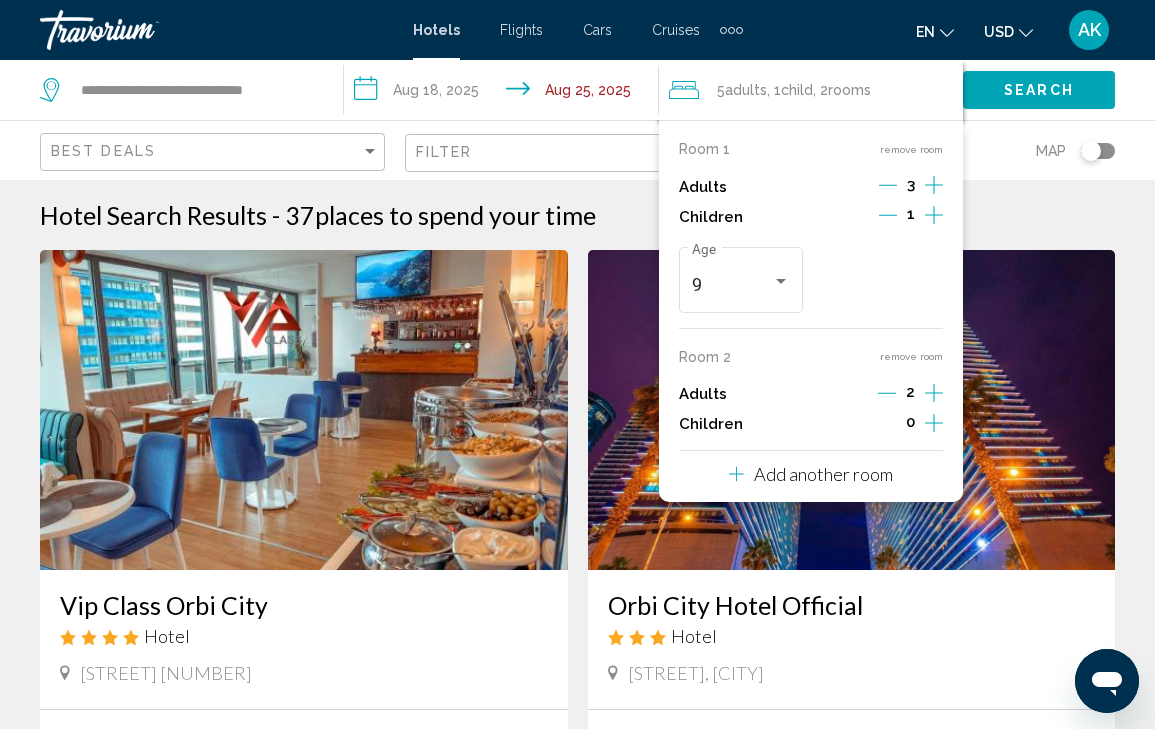 click 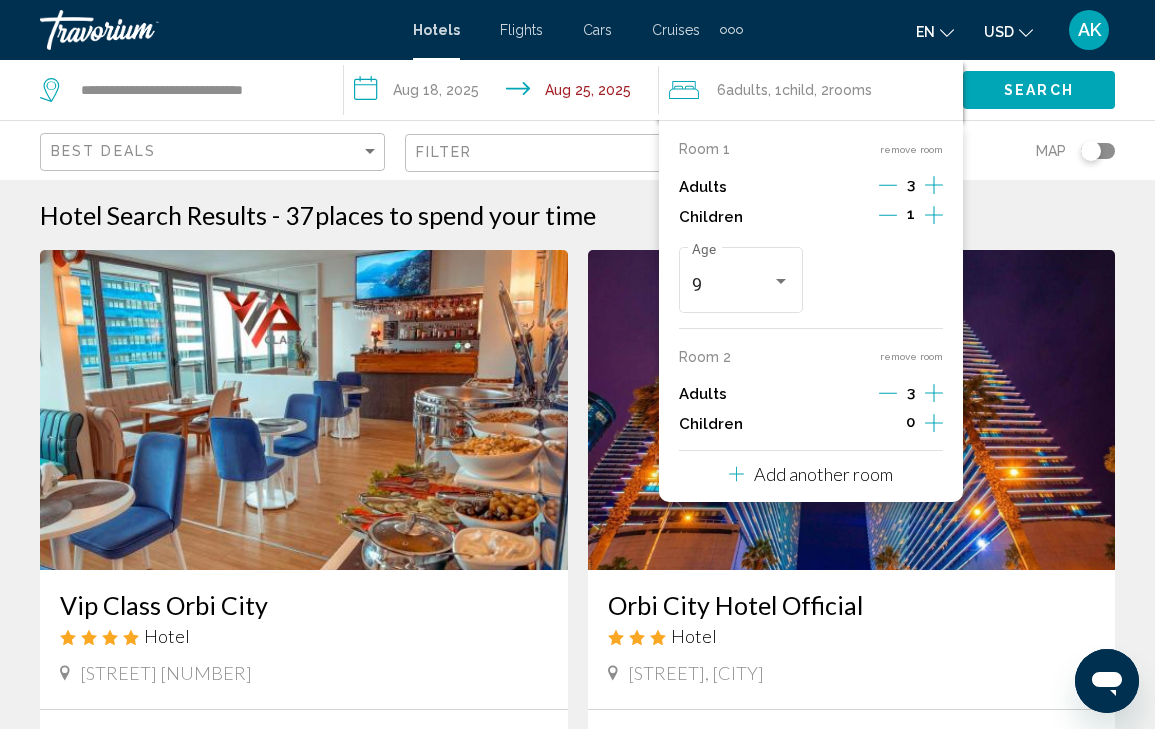 click 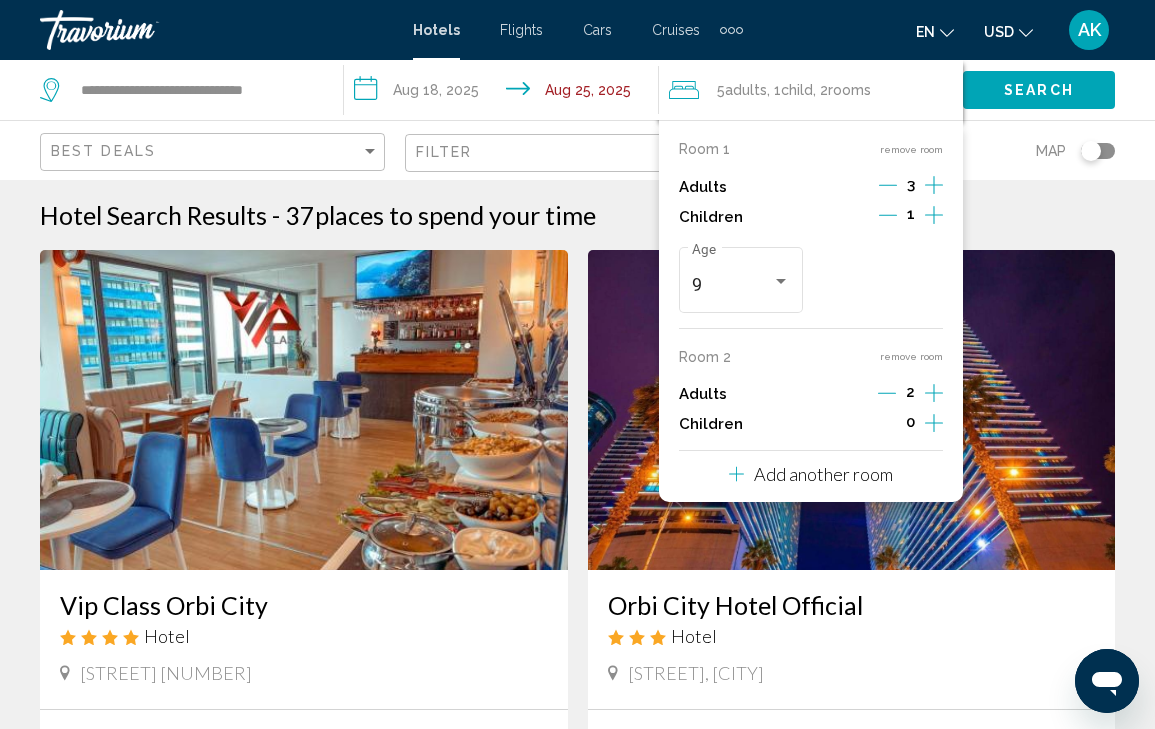 click 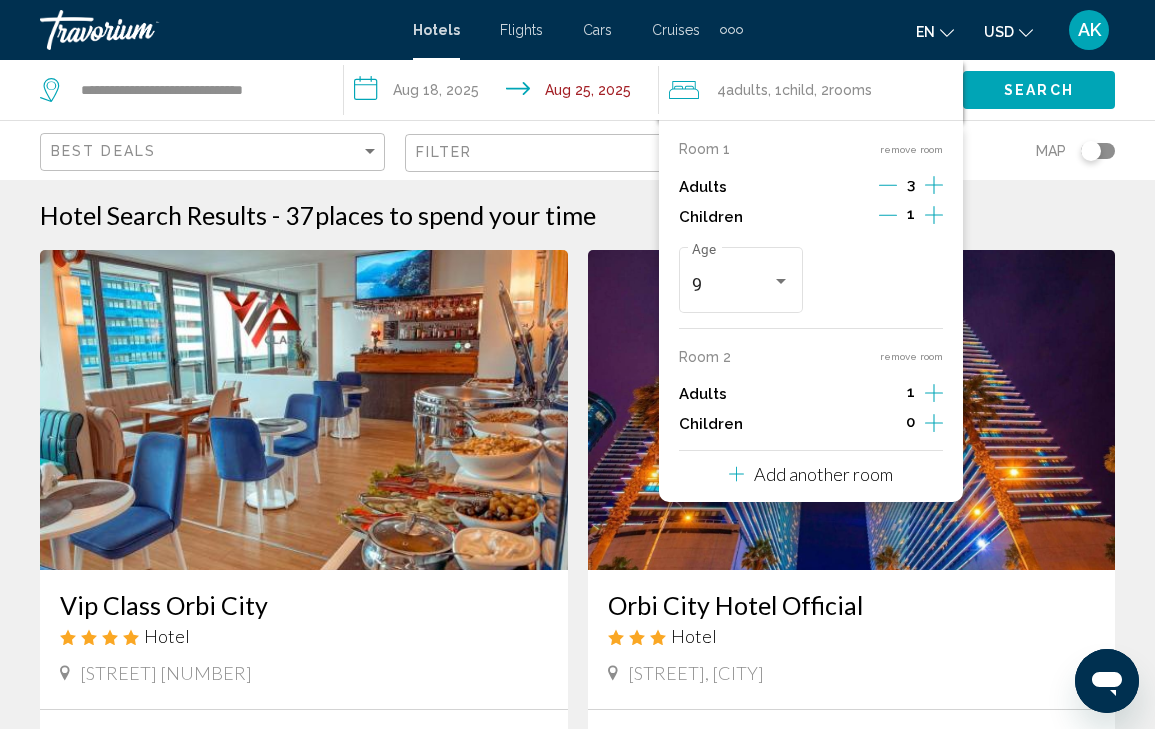 click on "9 Age" at bounding box center (811, 280) 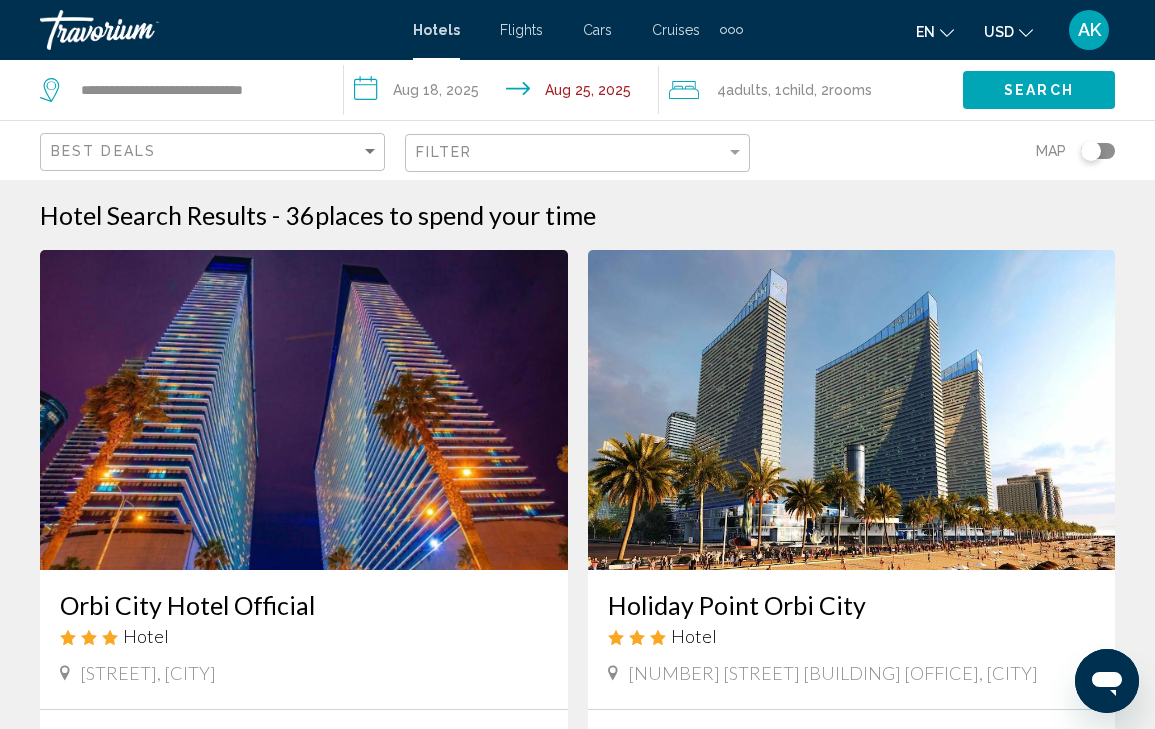 click on "4  Adult Adults" 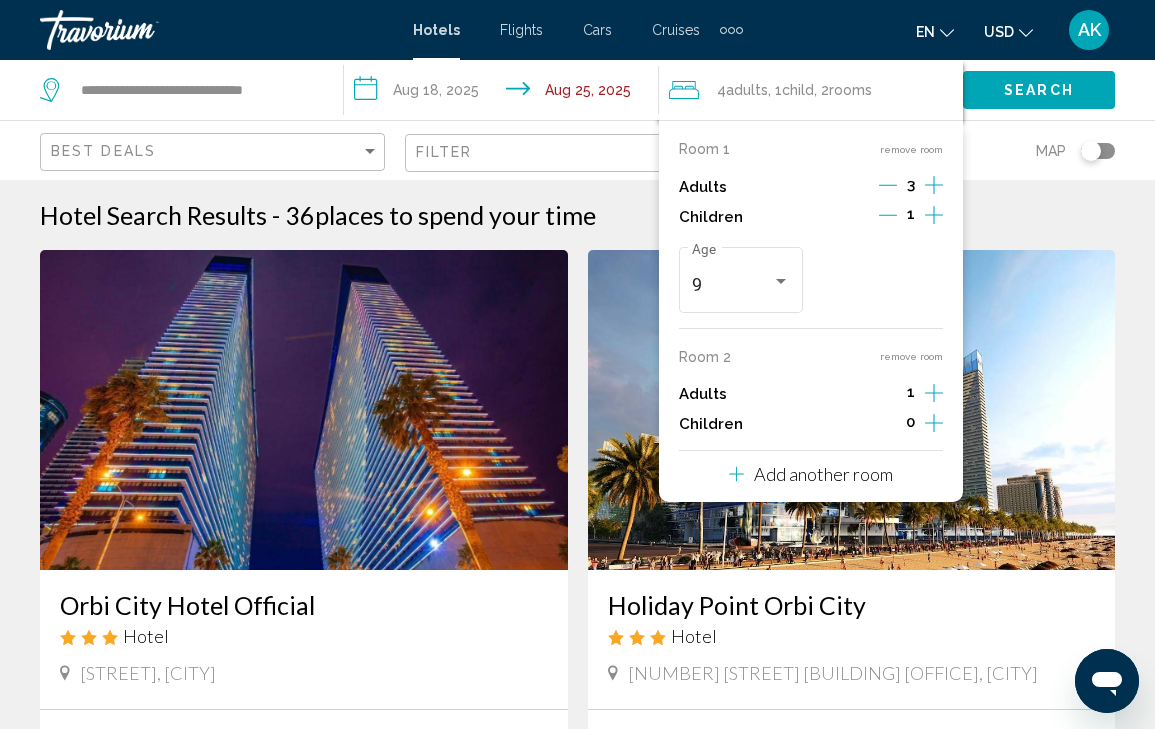 click 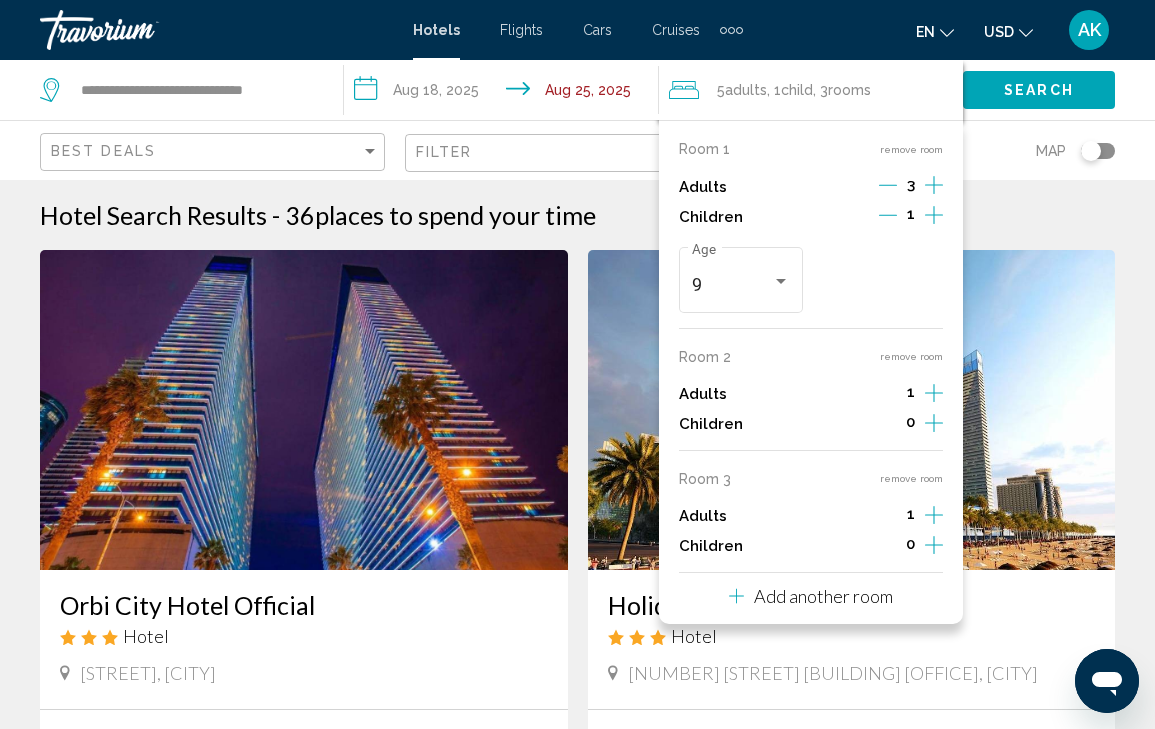 click on "Room 1  remove room  Adults
3
Children
1
9 Age Room 2  remove room  Adults
1
Children
0
Room 3  remove room  Adults
1
Children
0
Add another room" at bounding box center [811, 372] 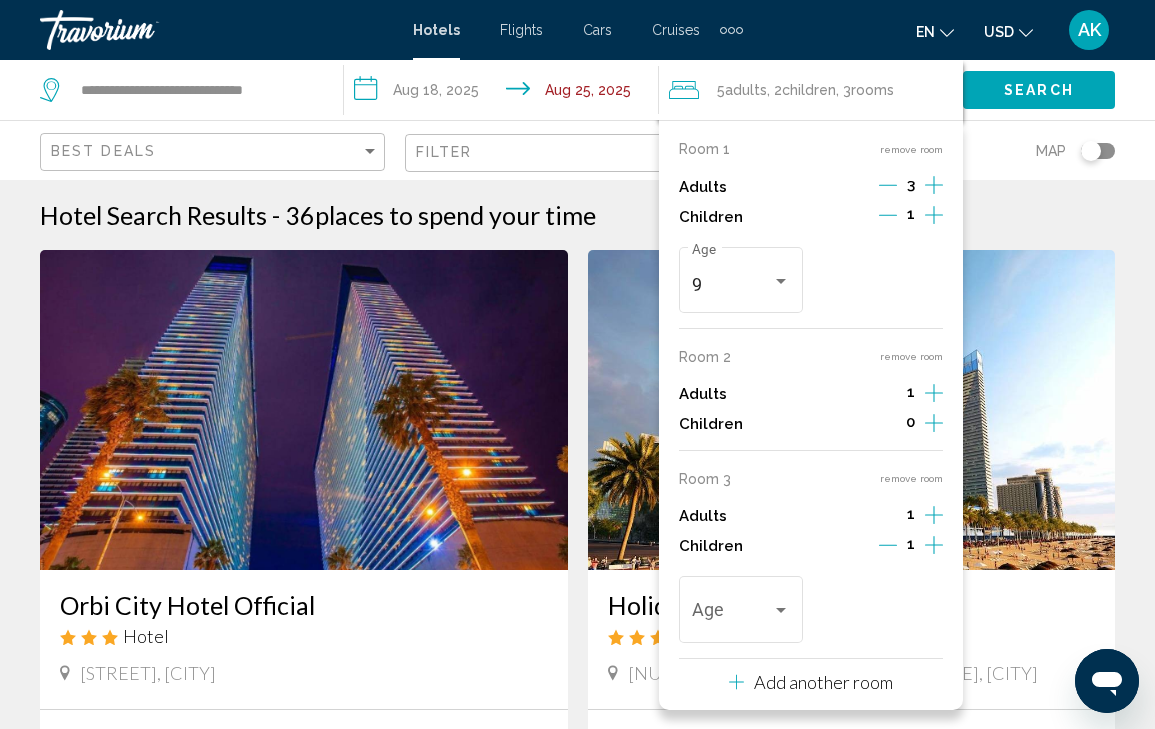 click 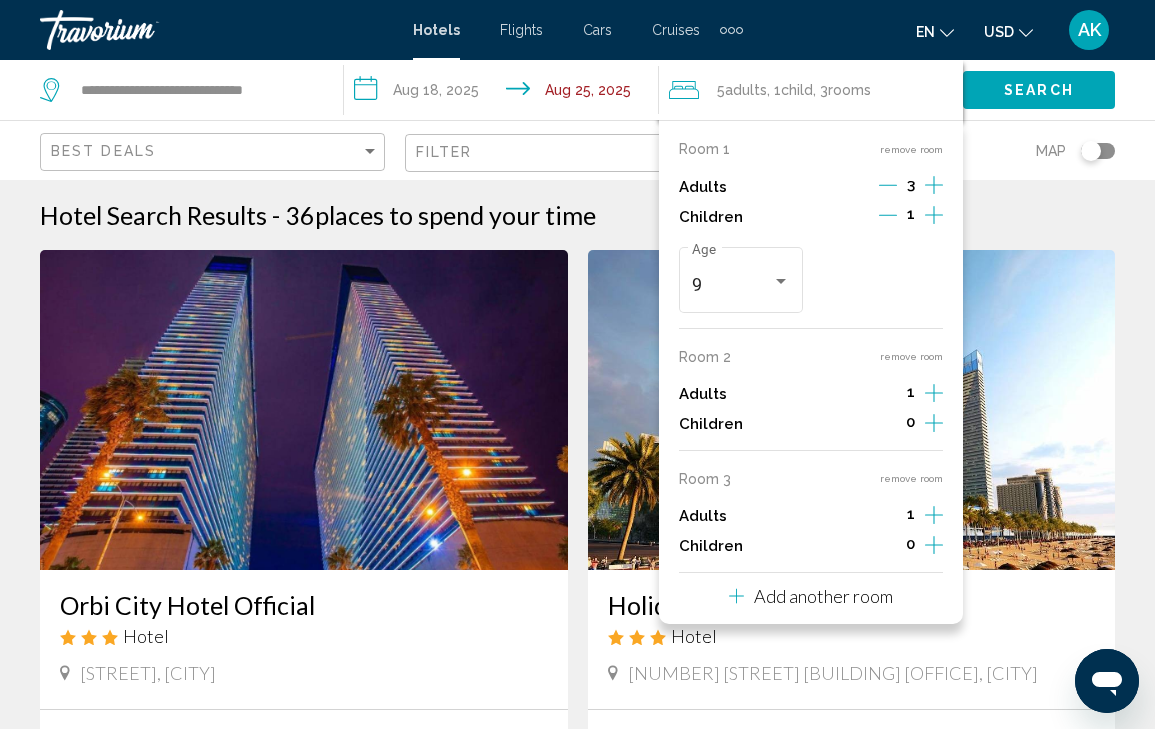 click 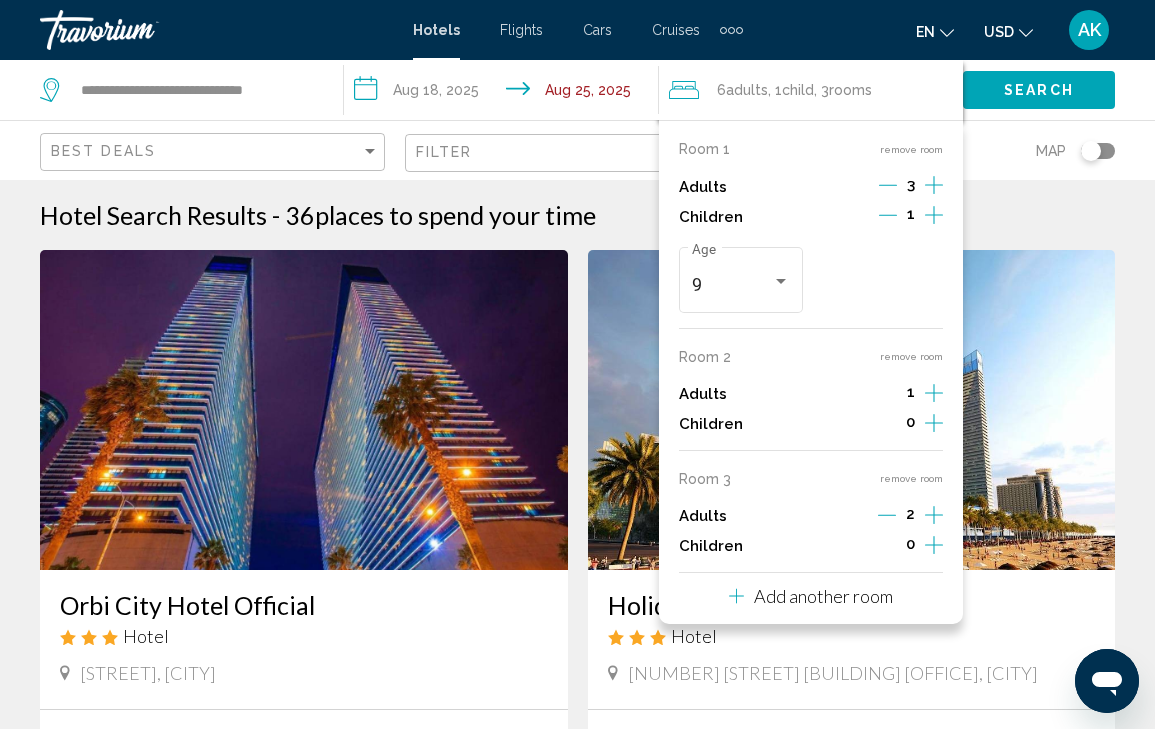 click 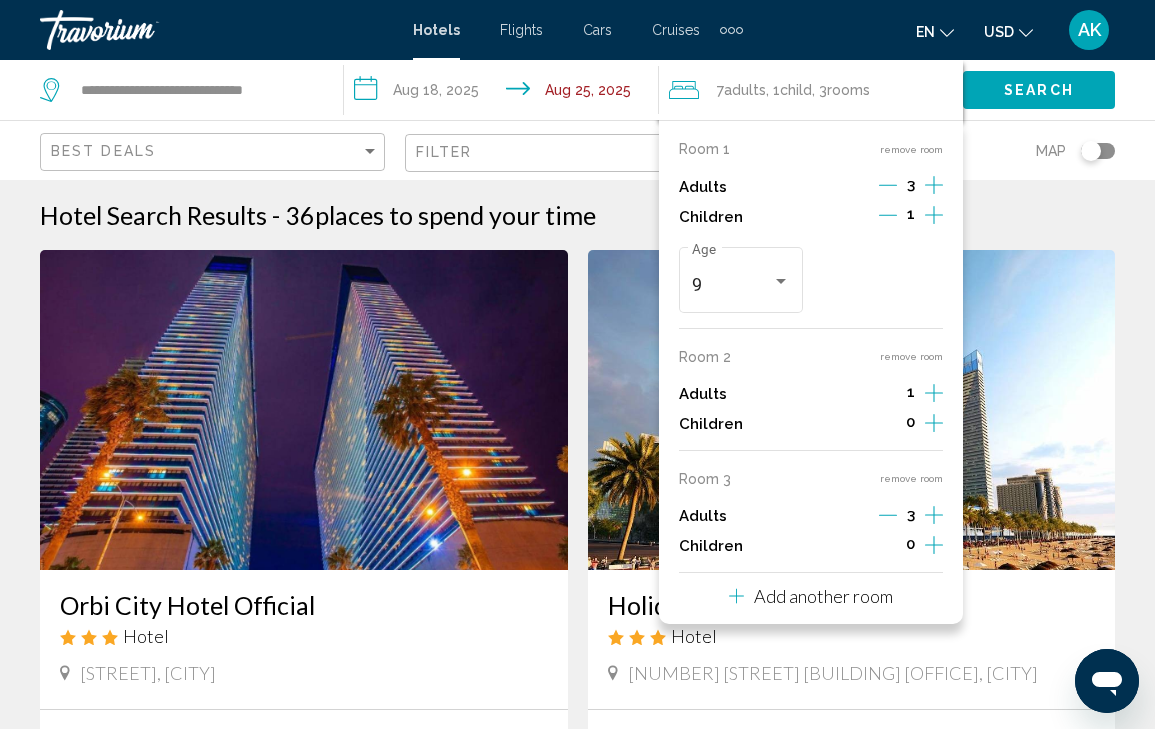 click 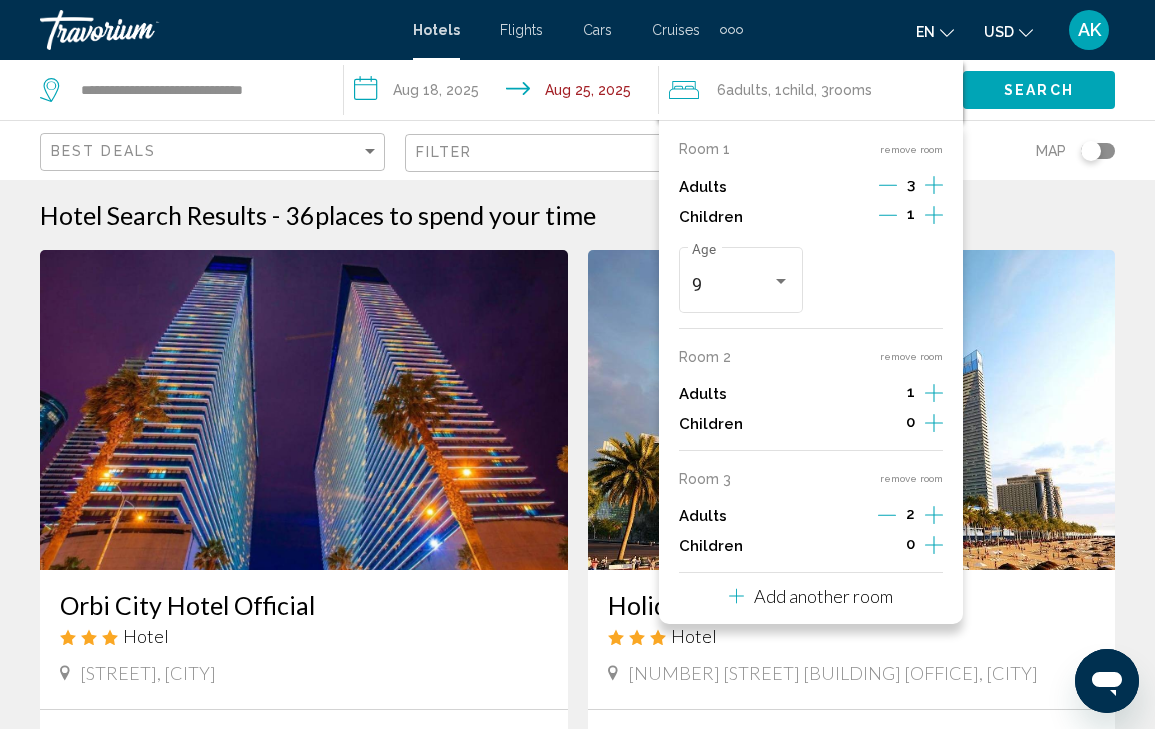 click 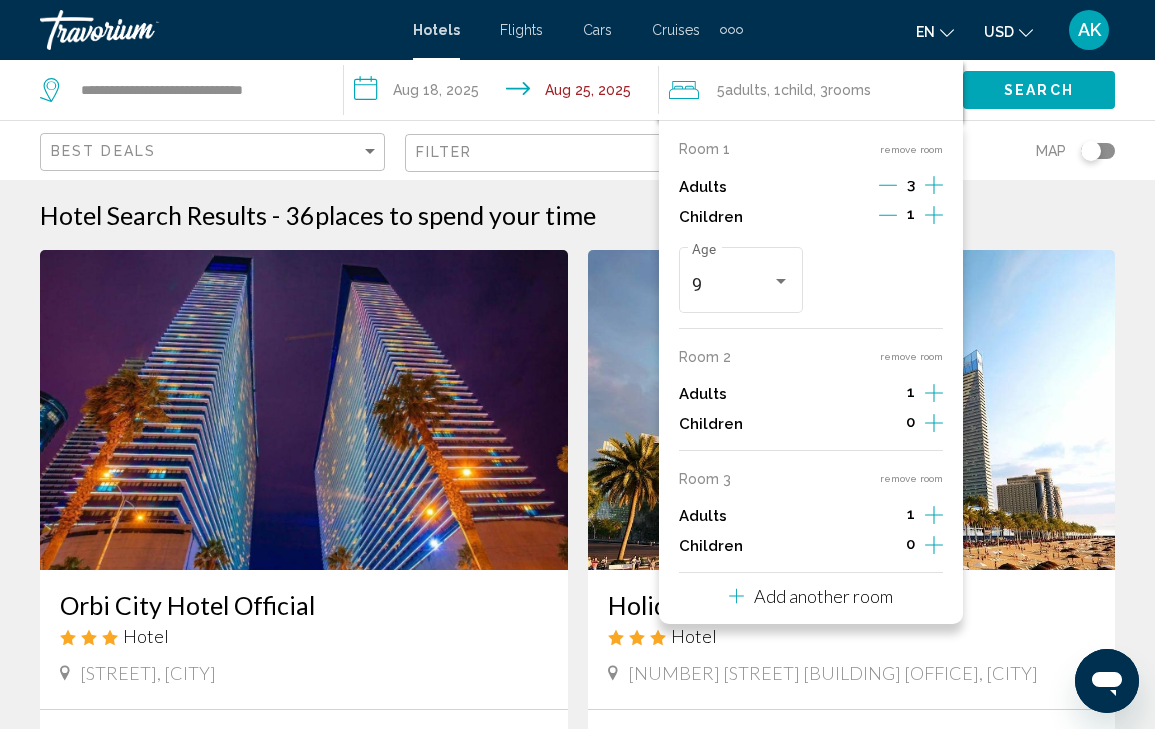 click on "9 Age" at bounding box center [811, 280] 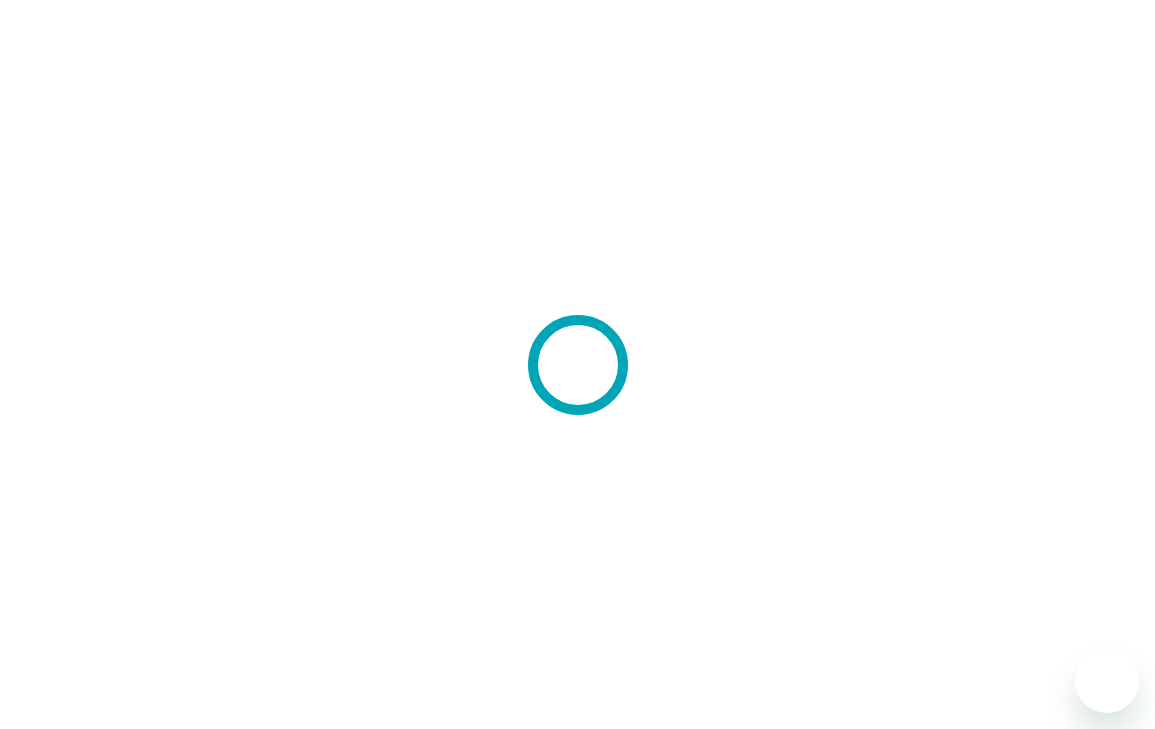 scroll, scrollTop: 0, scrollLeft: 0, axis: both 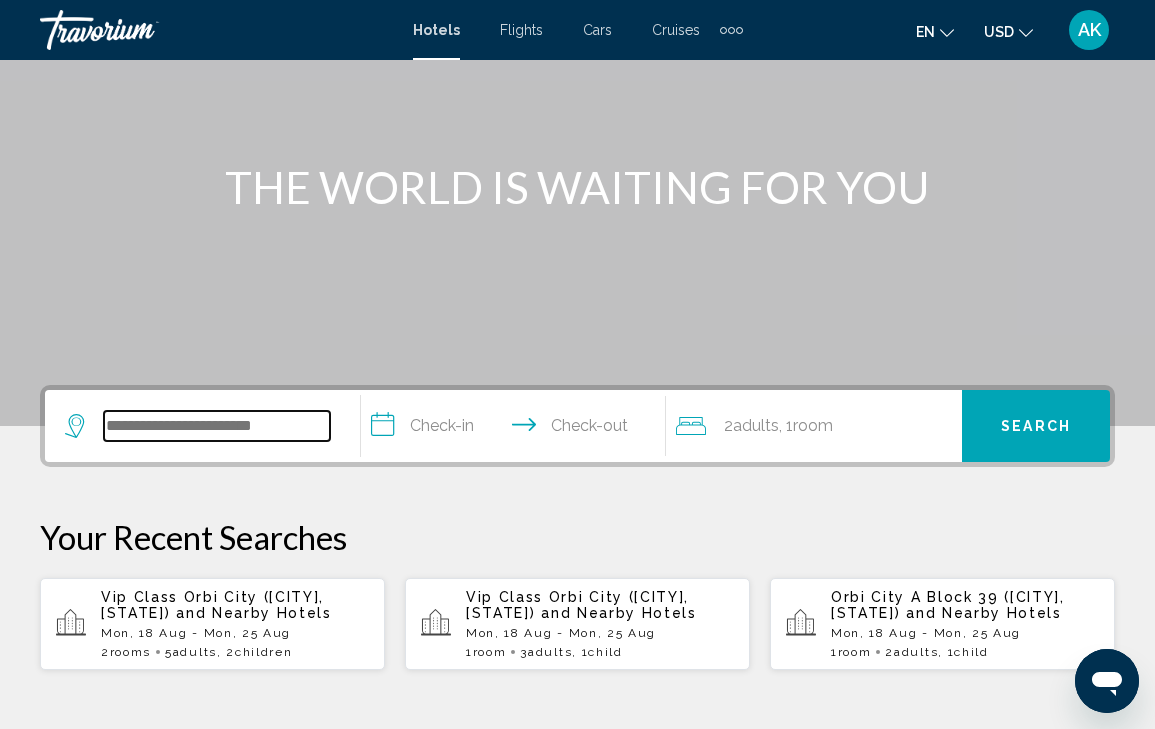 click at bounding box center [217, 426] 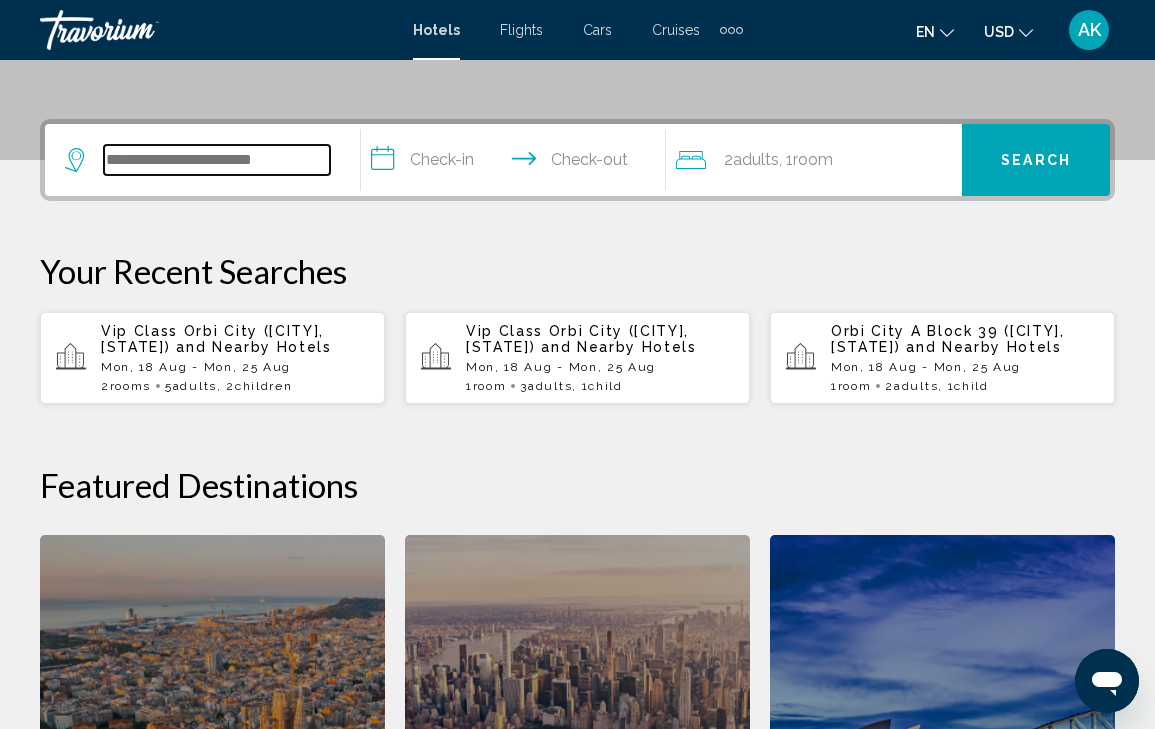 scroll, scrollTop: 494, scrollLeft: 0, axis: vertical 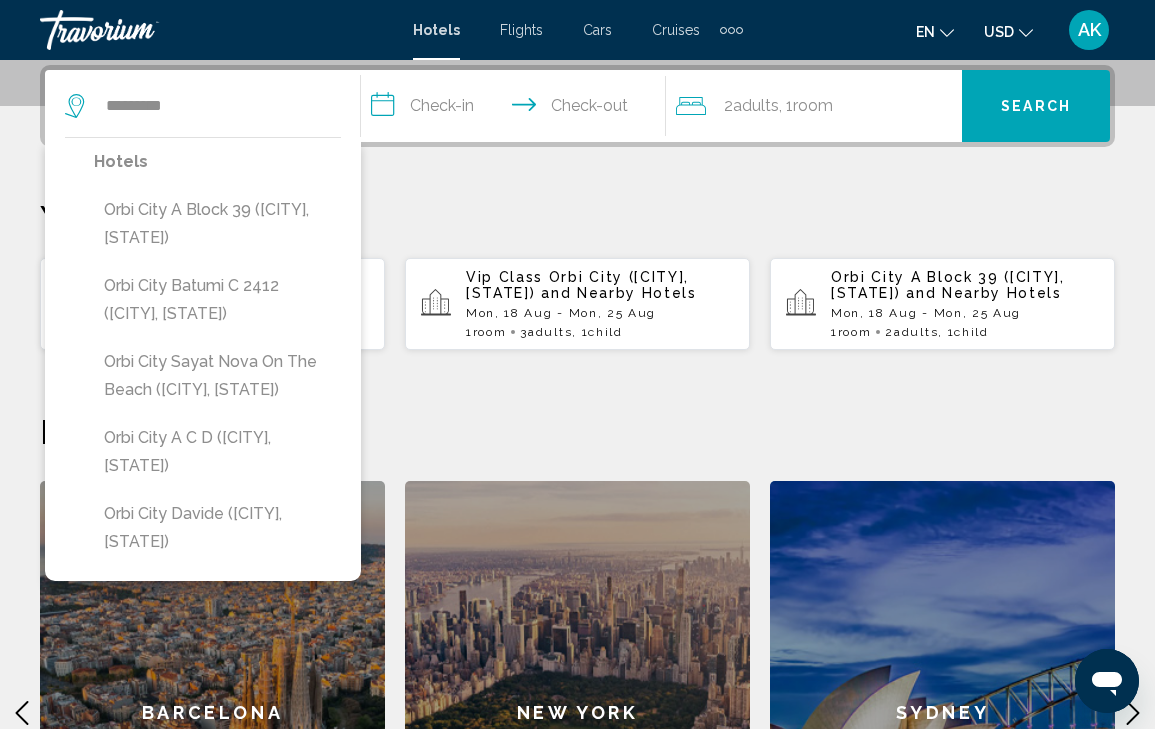 click on "Your Recent Searches" at bounding box center (577, 217) 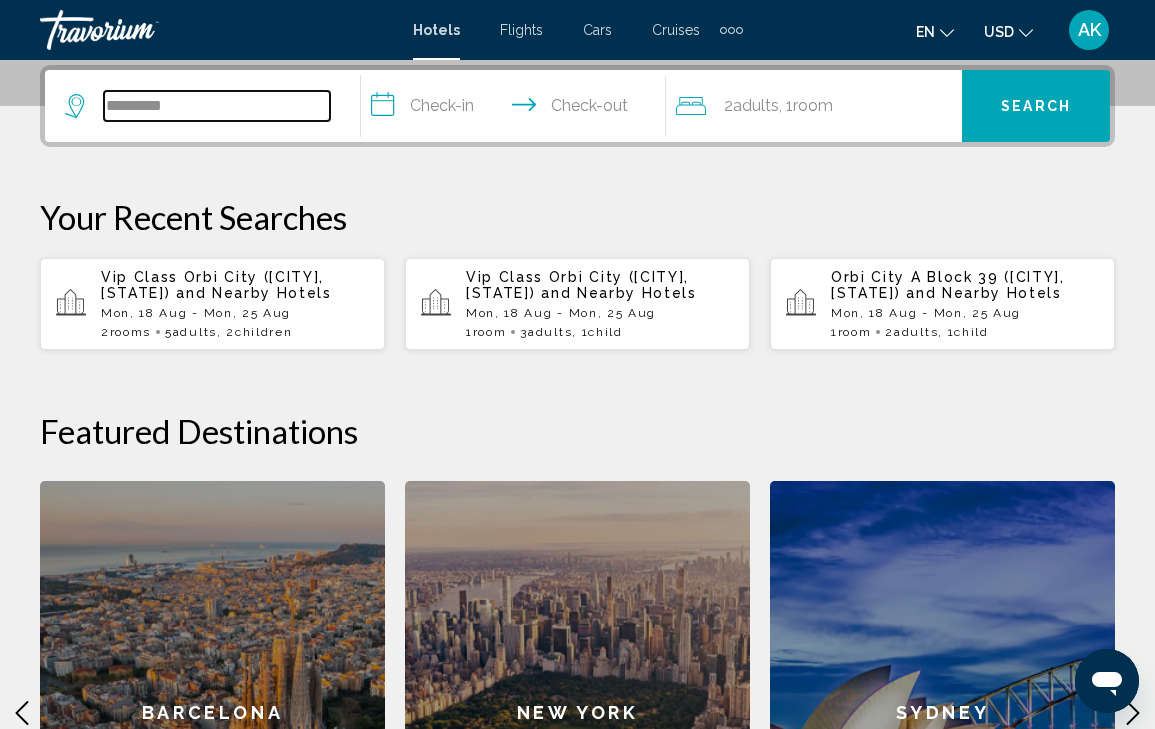 click on "*********" at bounding box center [217, 106] 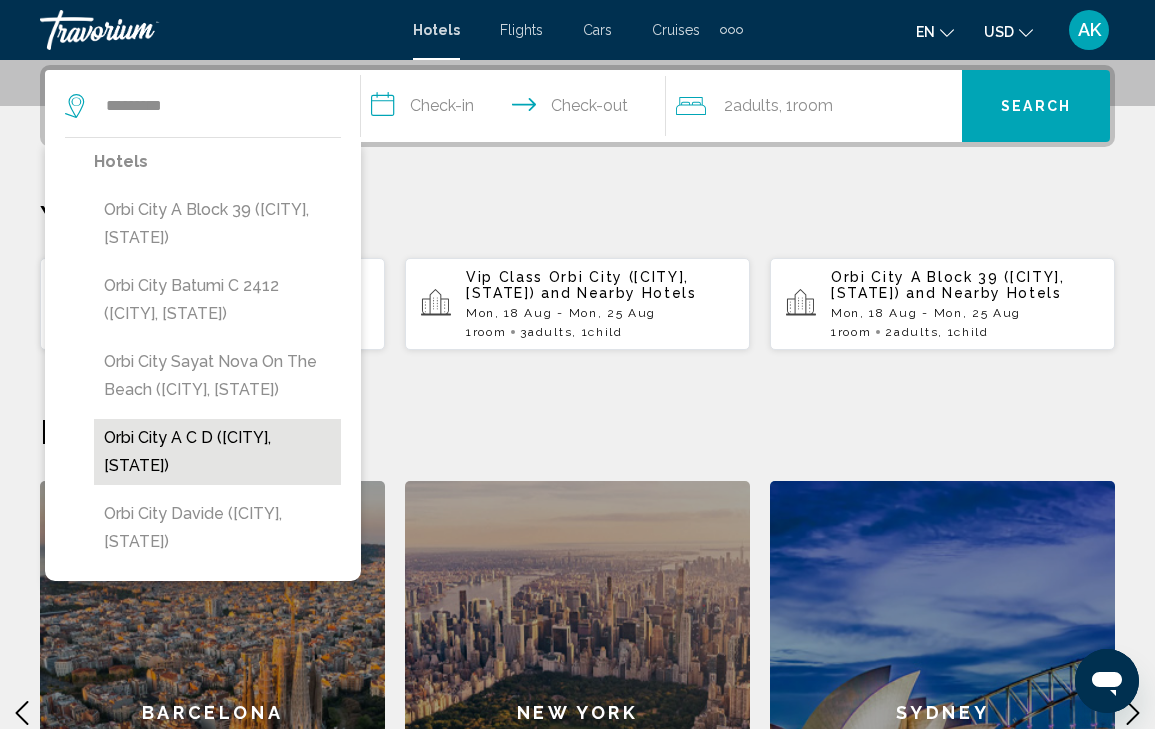 click on "Orbi City A C D ([CITY], [STATE])" at bounding box center [217, 452] 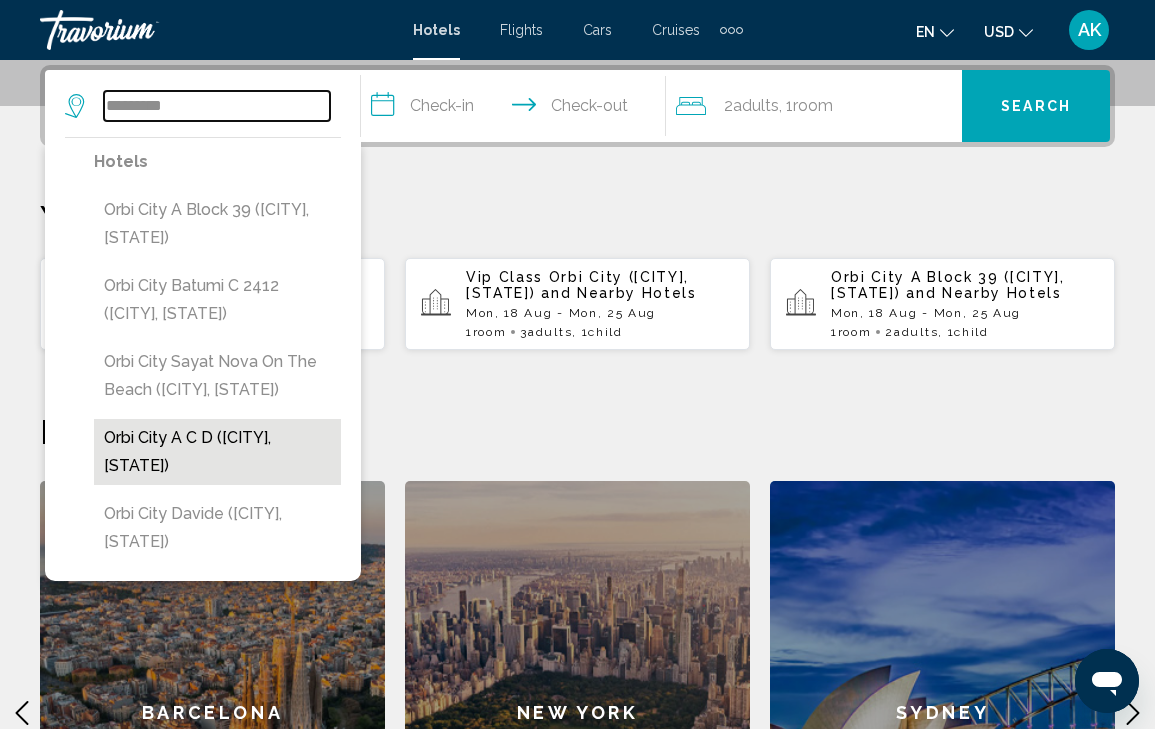 type on "**********" 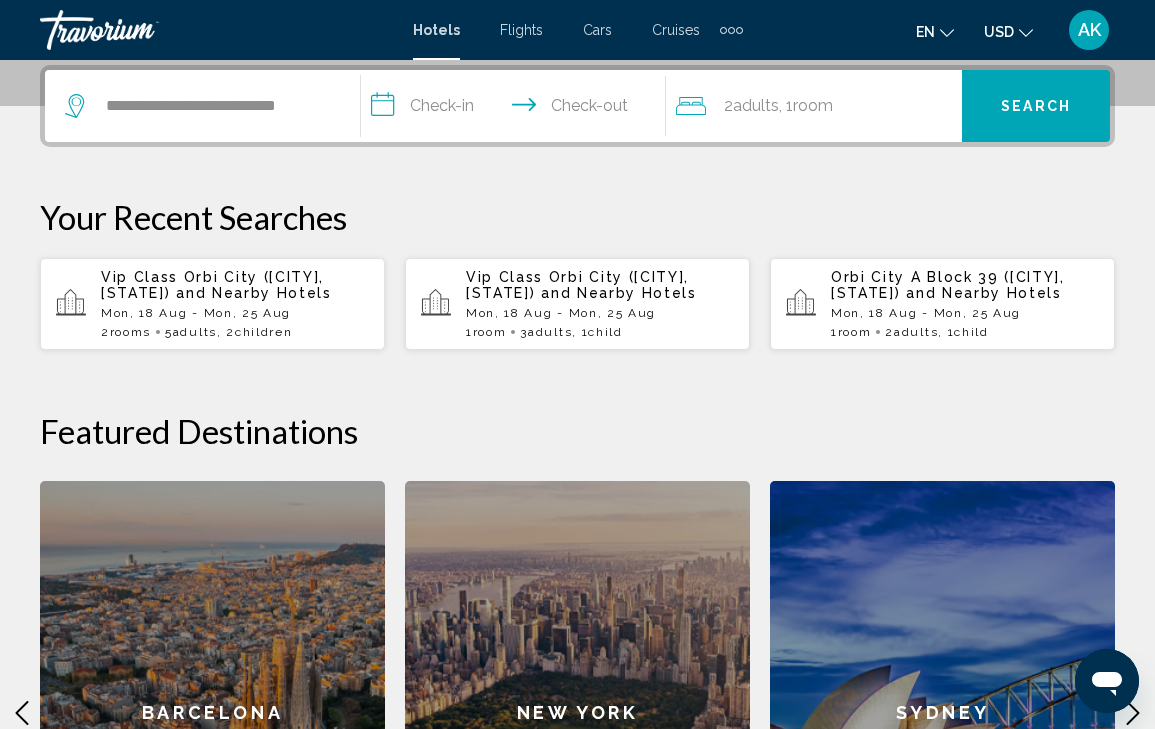 click on "Adults" 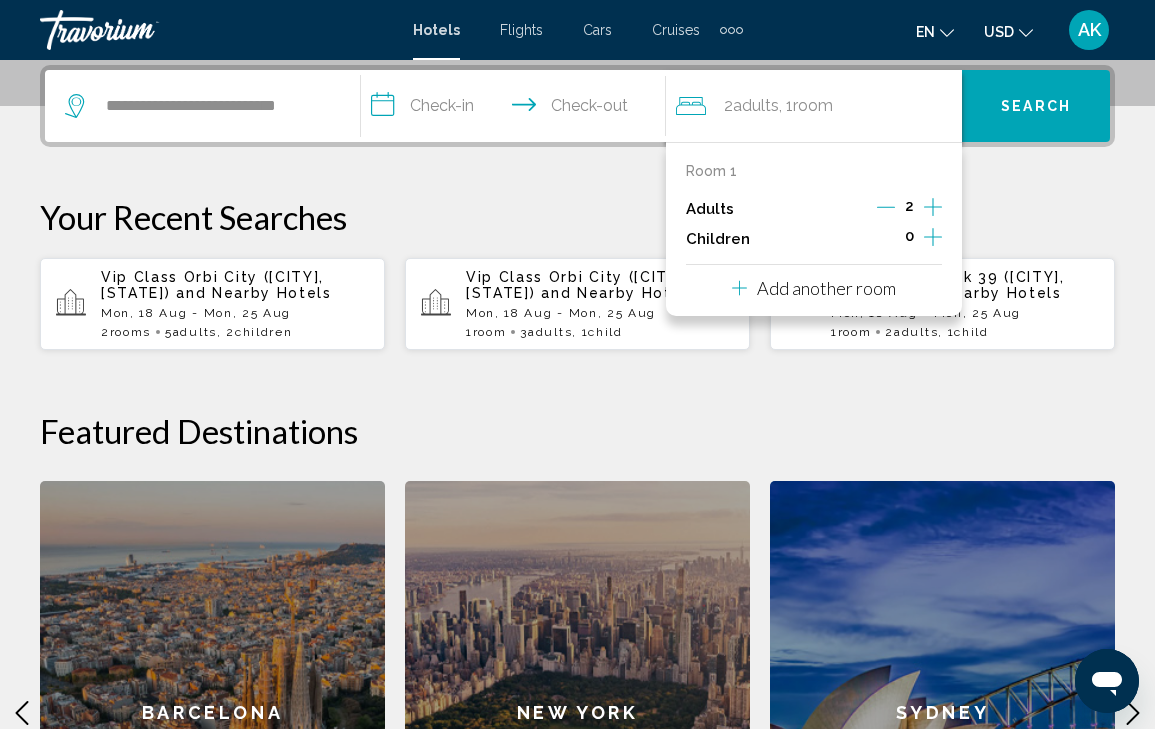 click 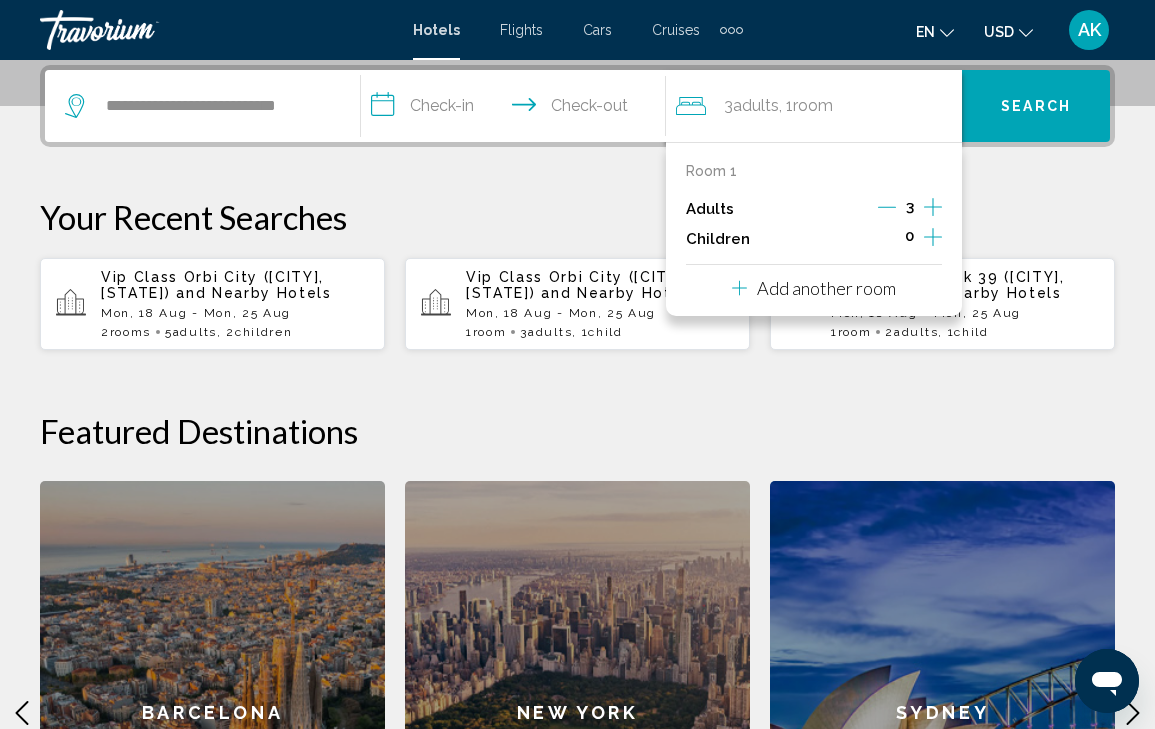 click on "Your Recent Searches" at bounding box center (577, 217) 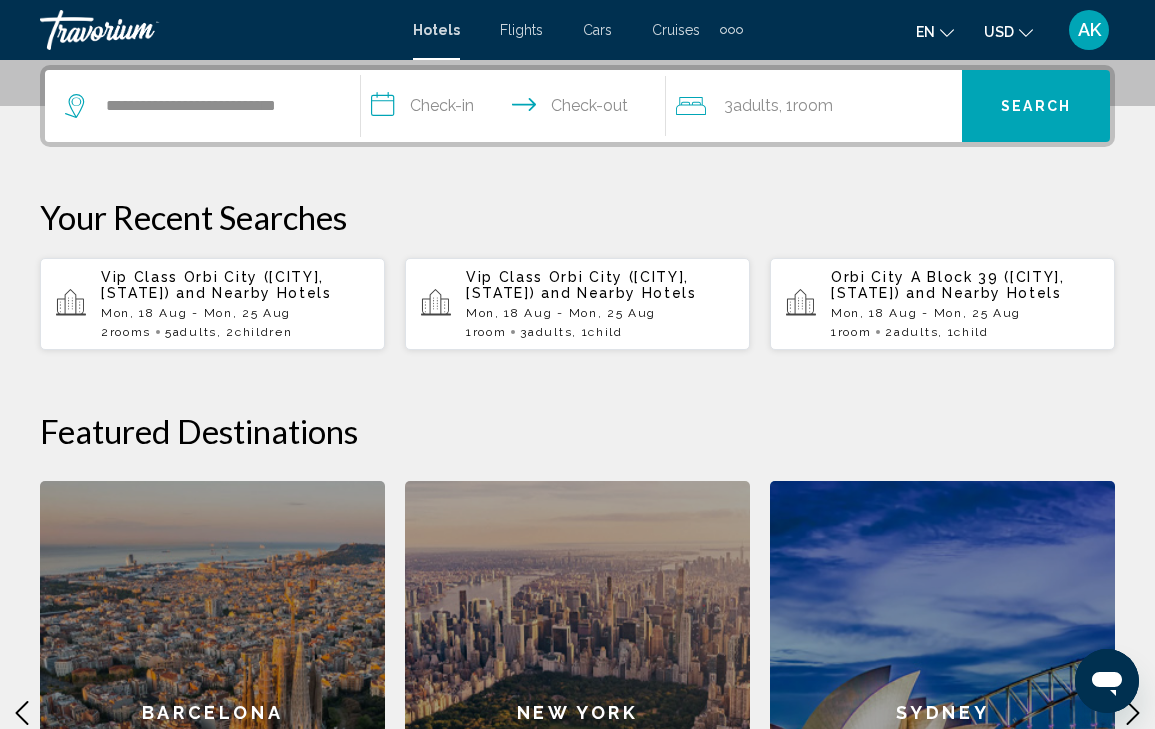 click on "**********" at bounding box center [518, 109] 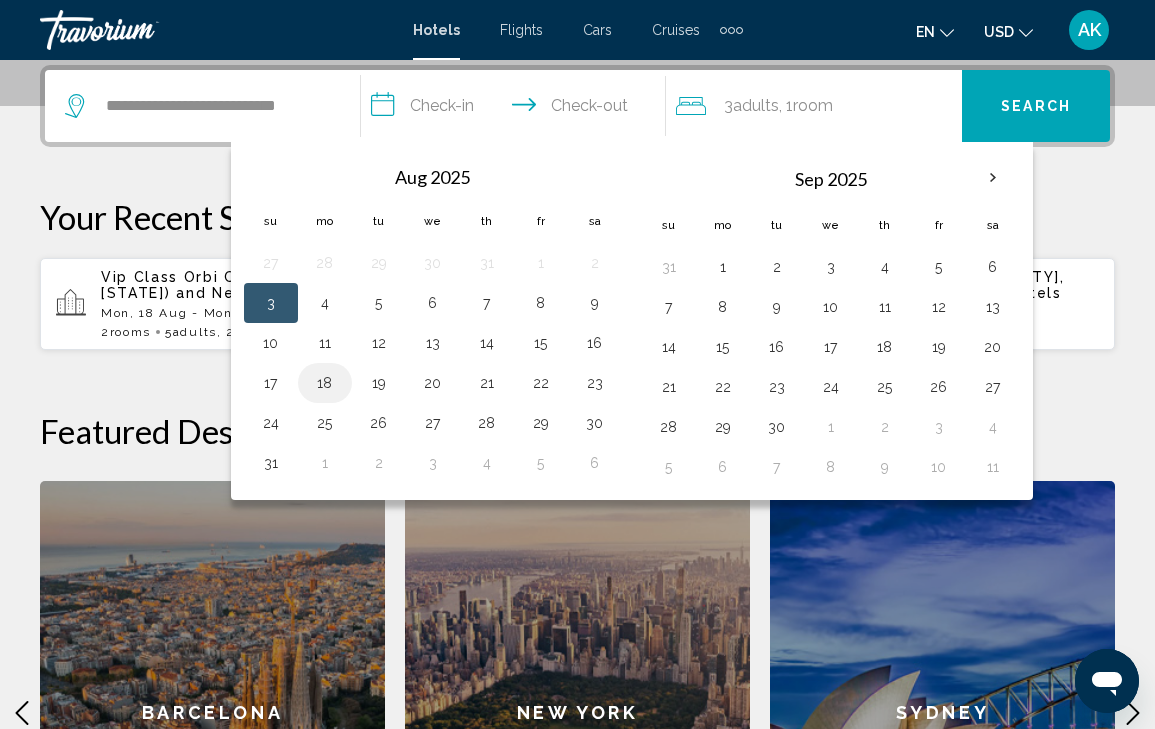 click on "18" at bounding box center [325, 383] 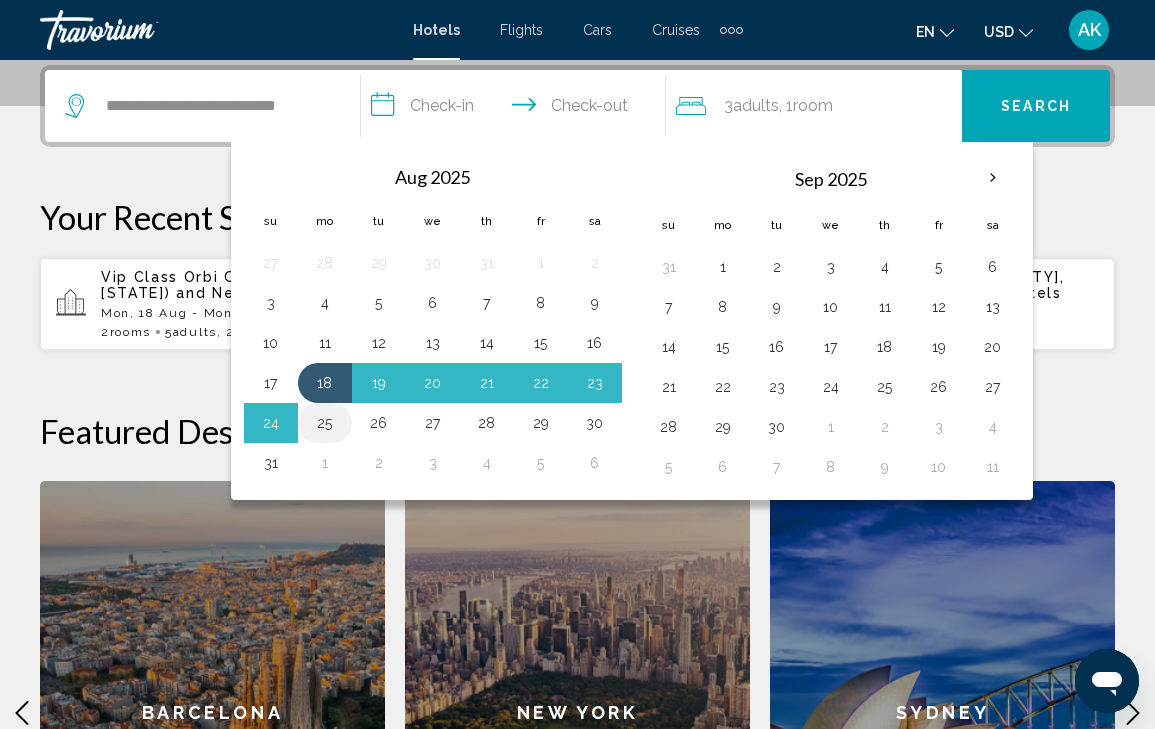 click on "25" at bounding box center [325, 423] 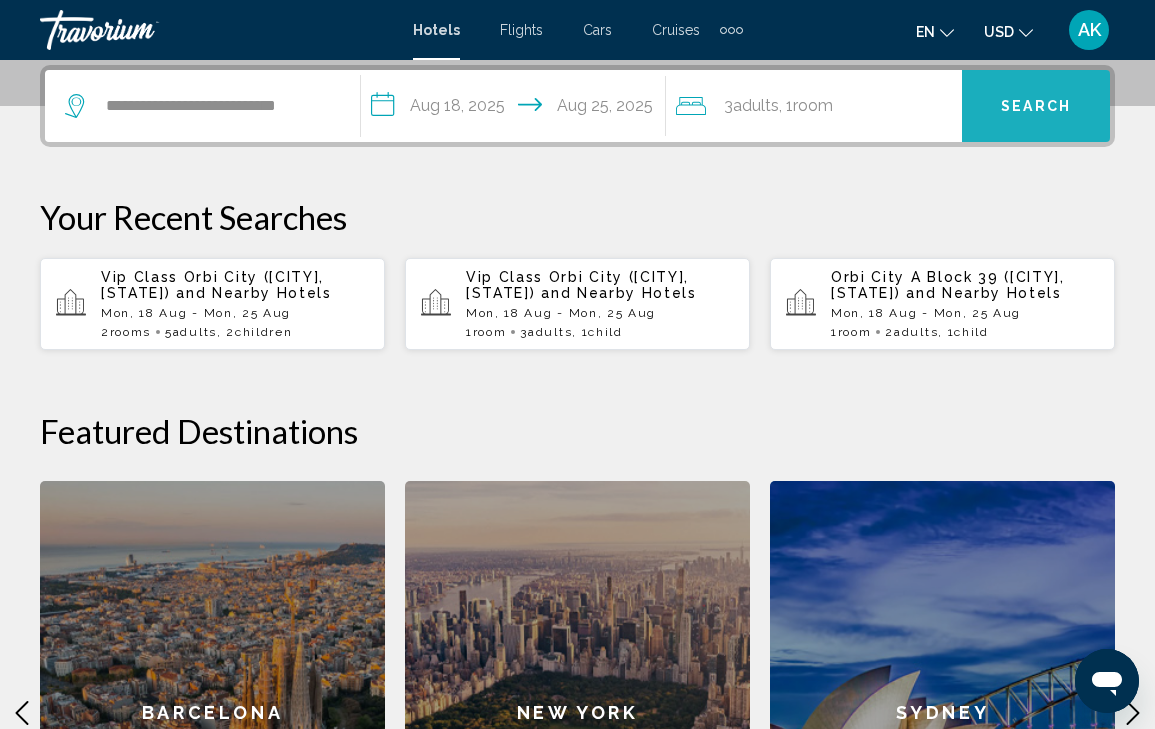 click on "Search" at bounding box center (1036, 107) 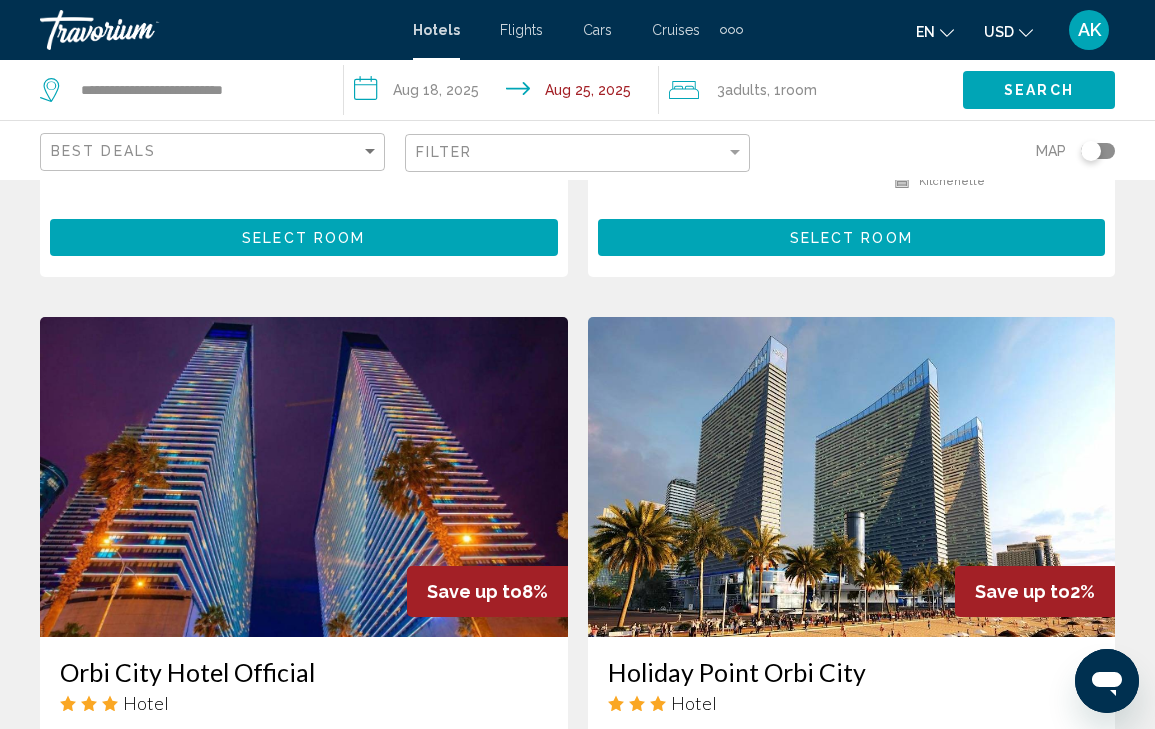 scroll, scrollTop: 2744, scrollLeft: 0, axis: vertical 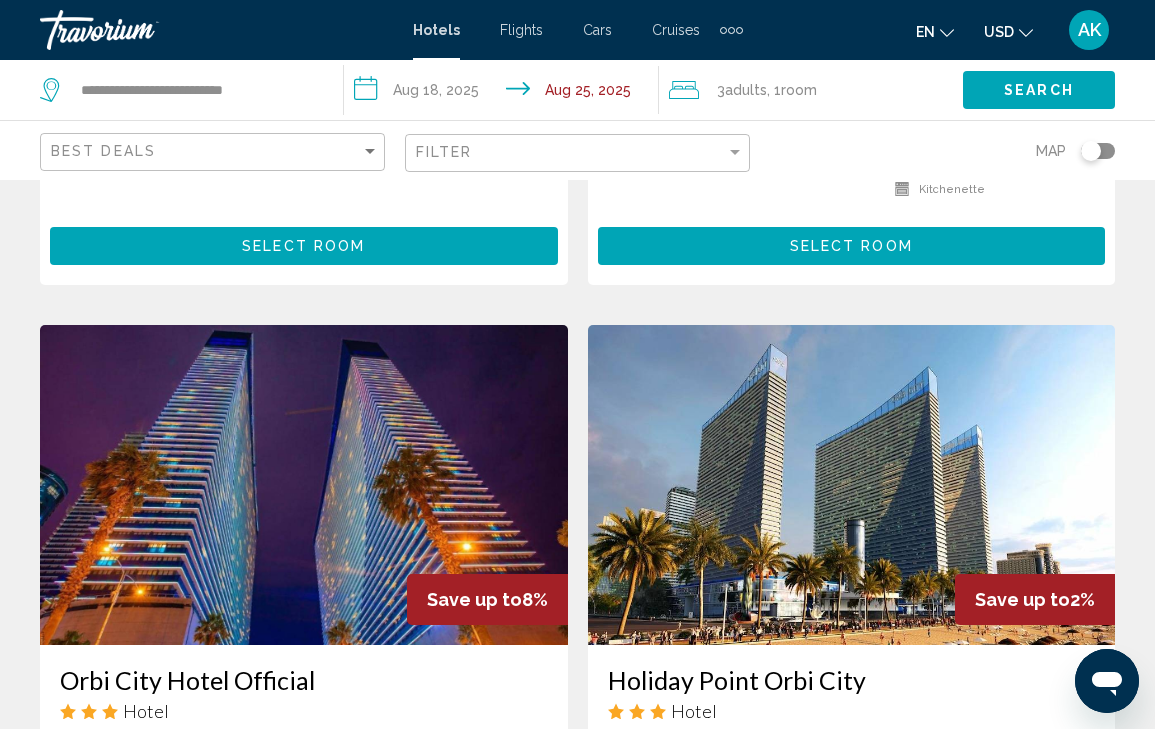 click at bounding box center (304, 485) 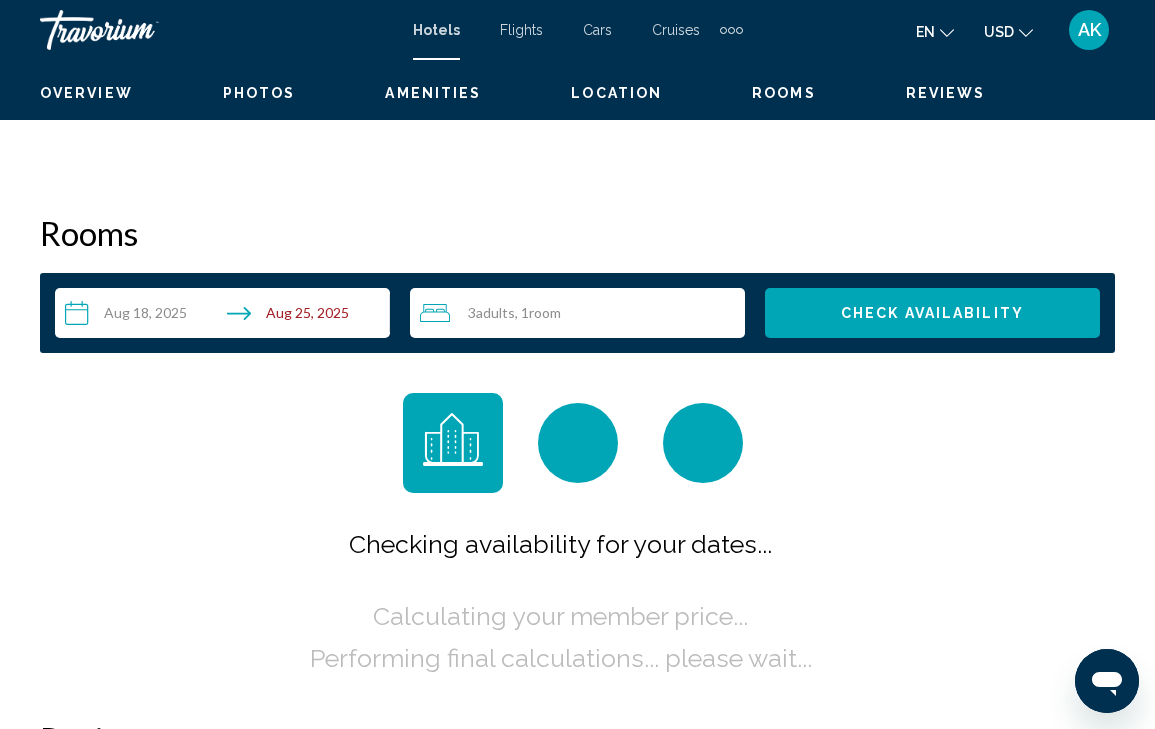 scroll, scrollTop: 0, scrollLeft: 0, axis: both 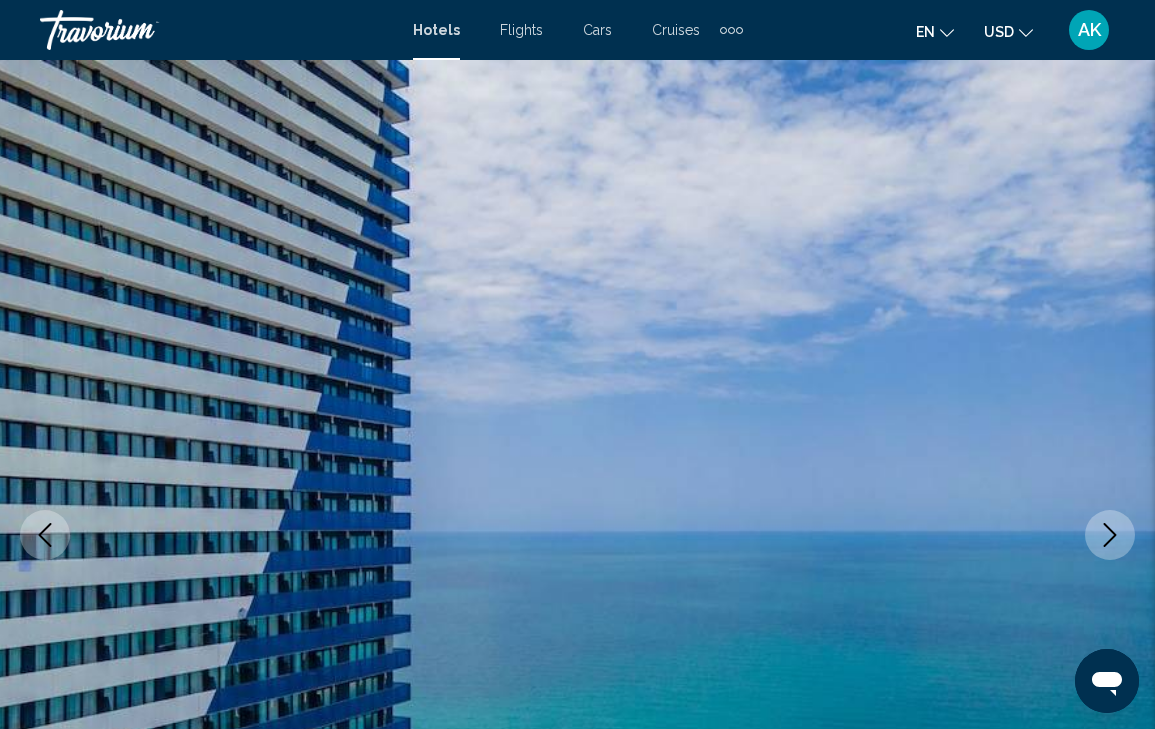 type 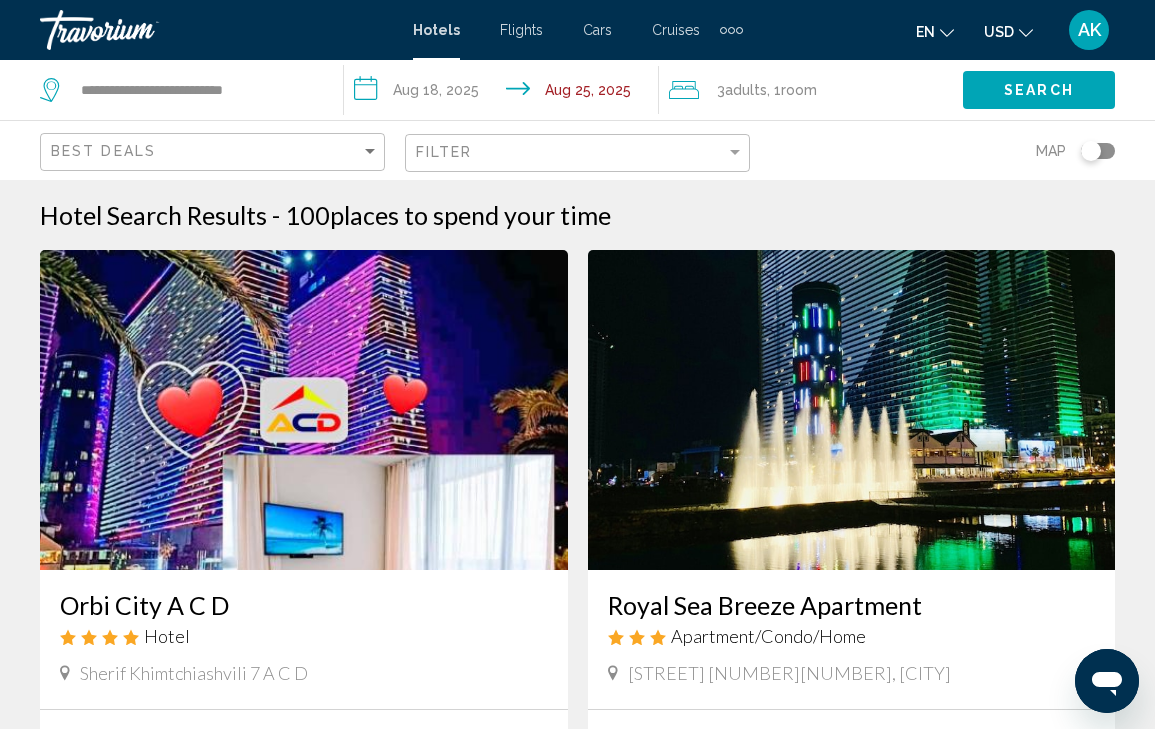 click on "Room" 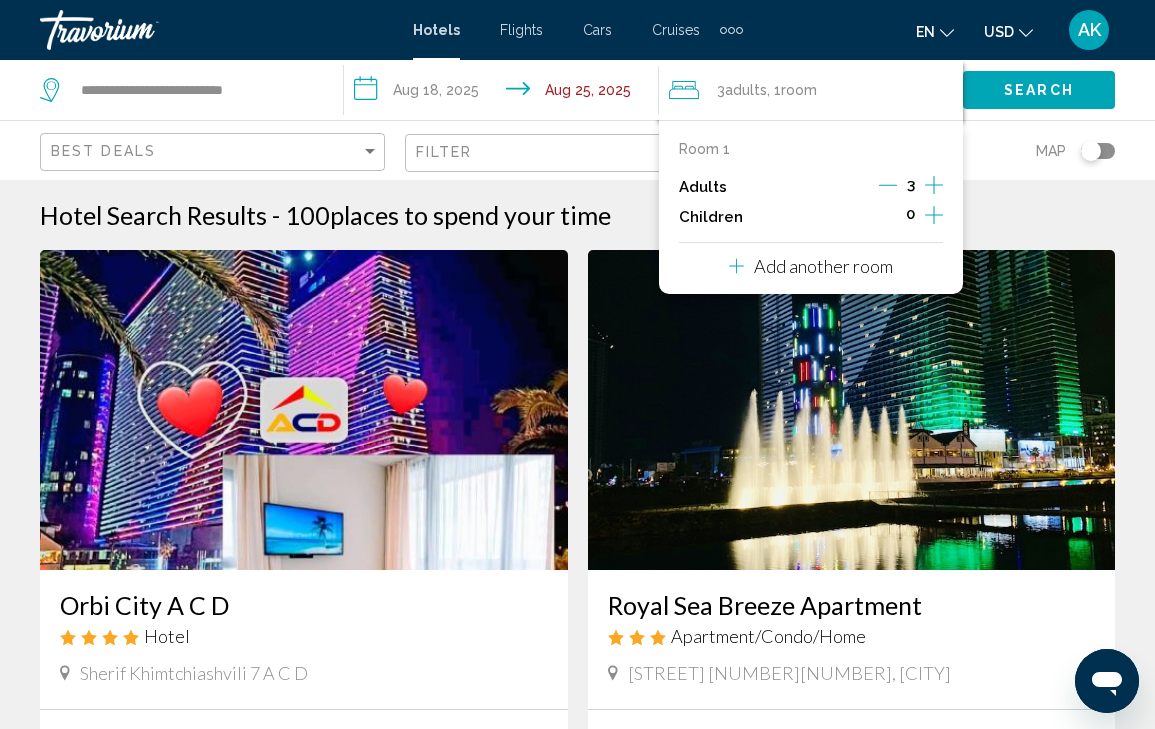click 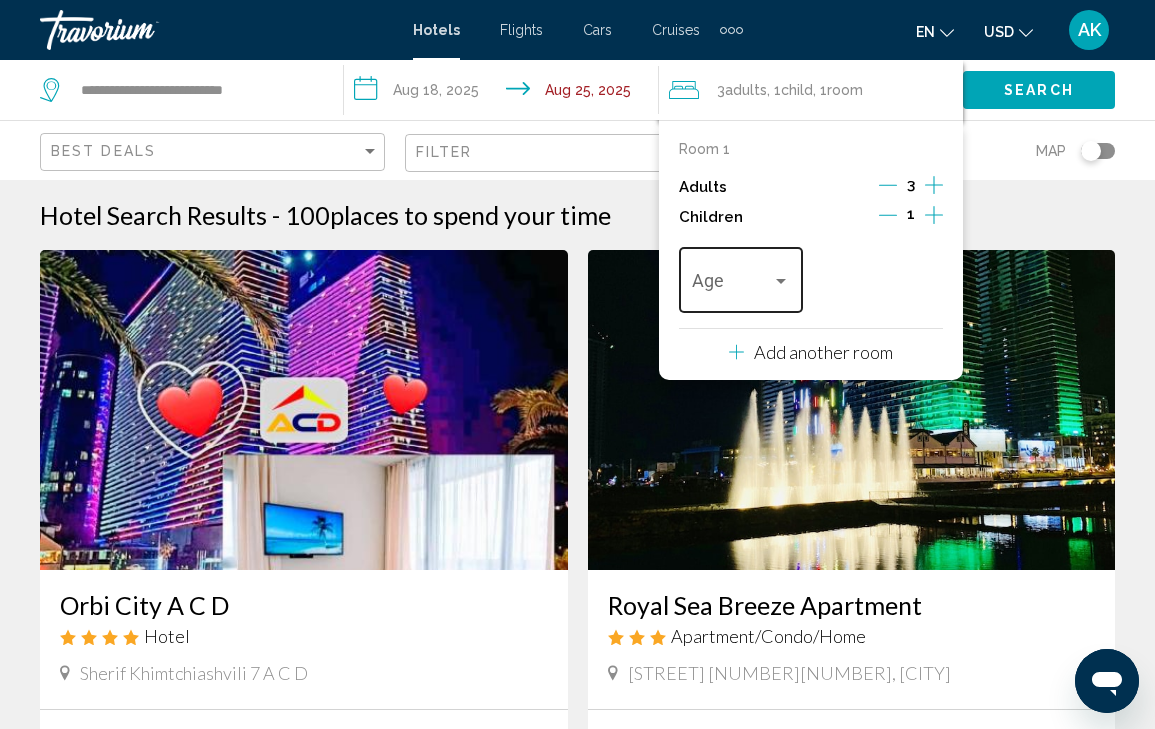 click at bounding box center [781, 281] 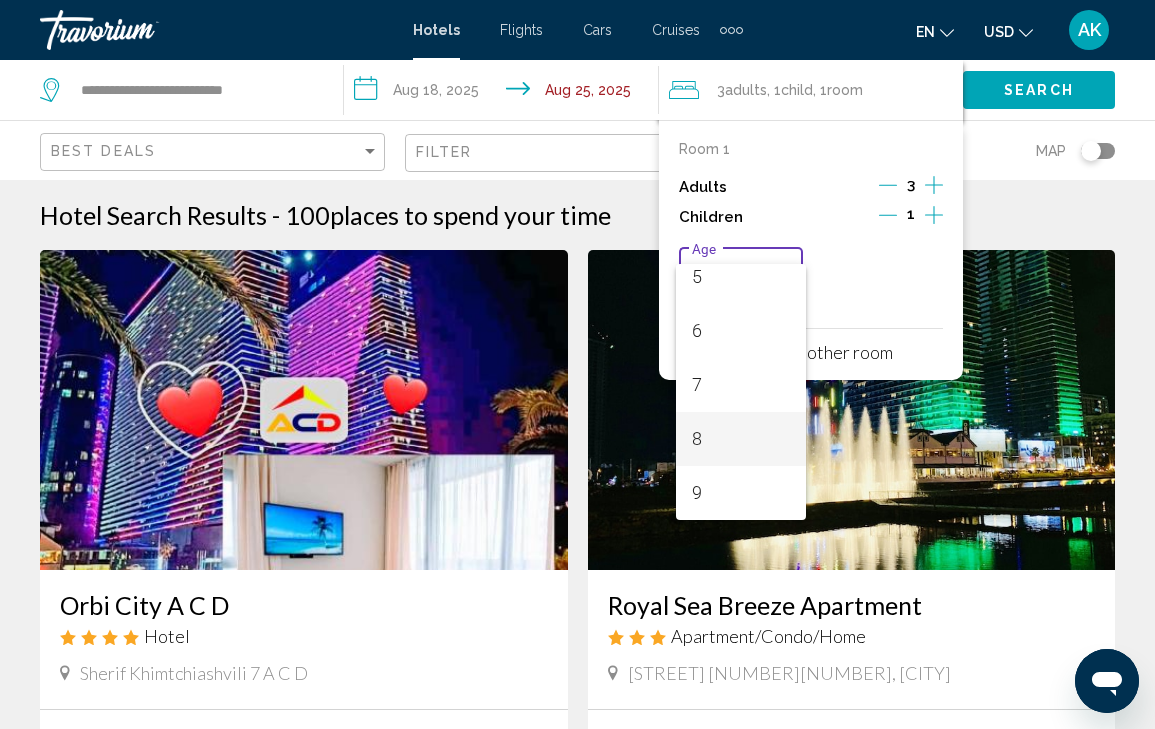 scroll, scrollTop: 338, scrollLeft: 0, axis: vertical 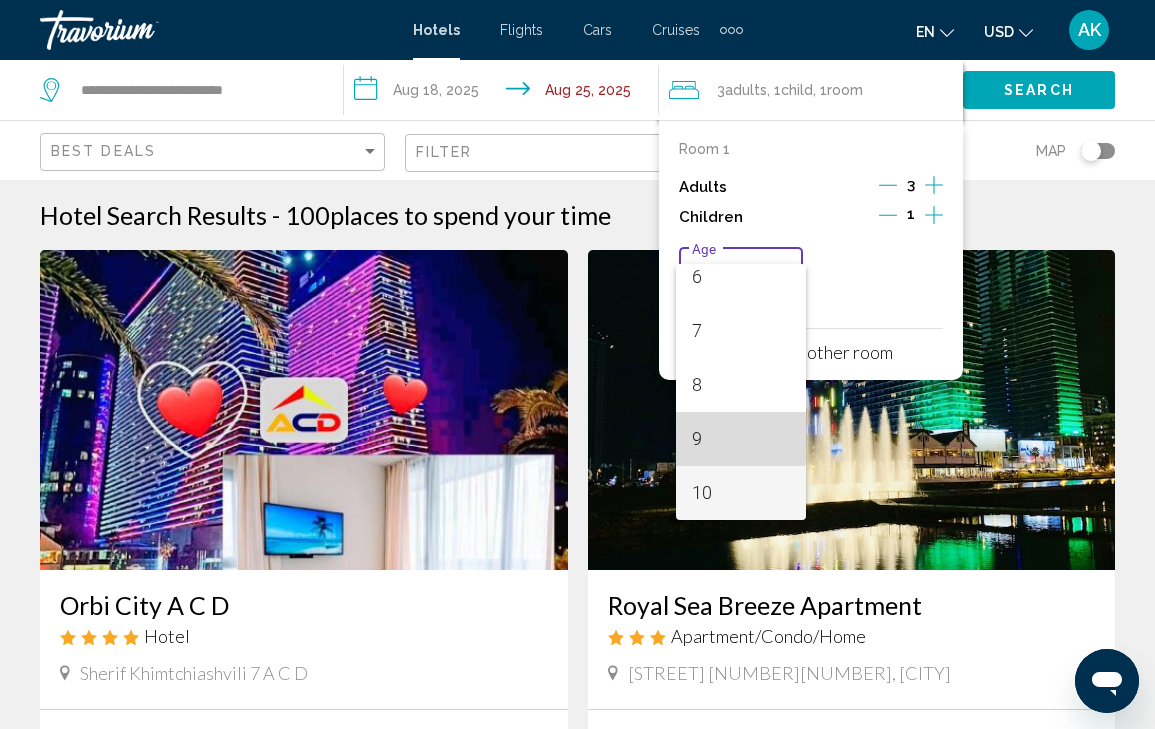 click on "9" at bounding box center [741, 439] 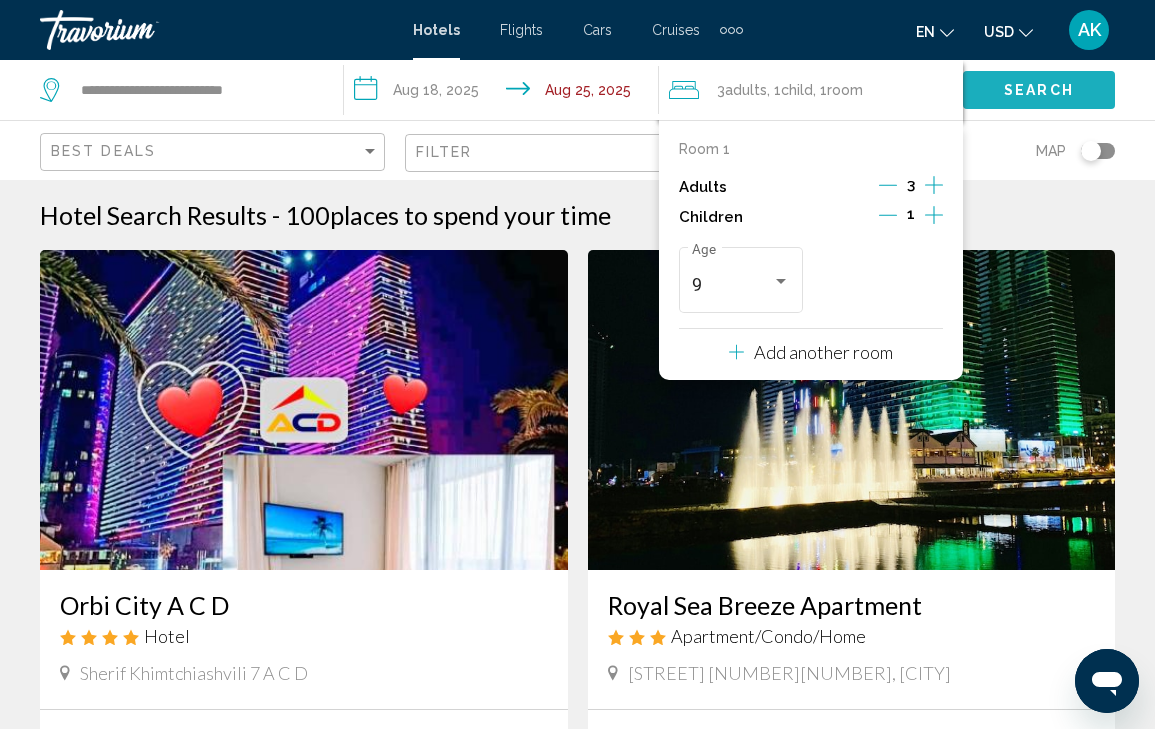 click on "Search" 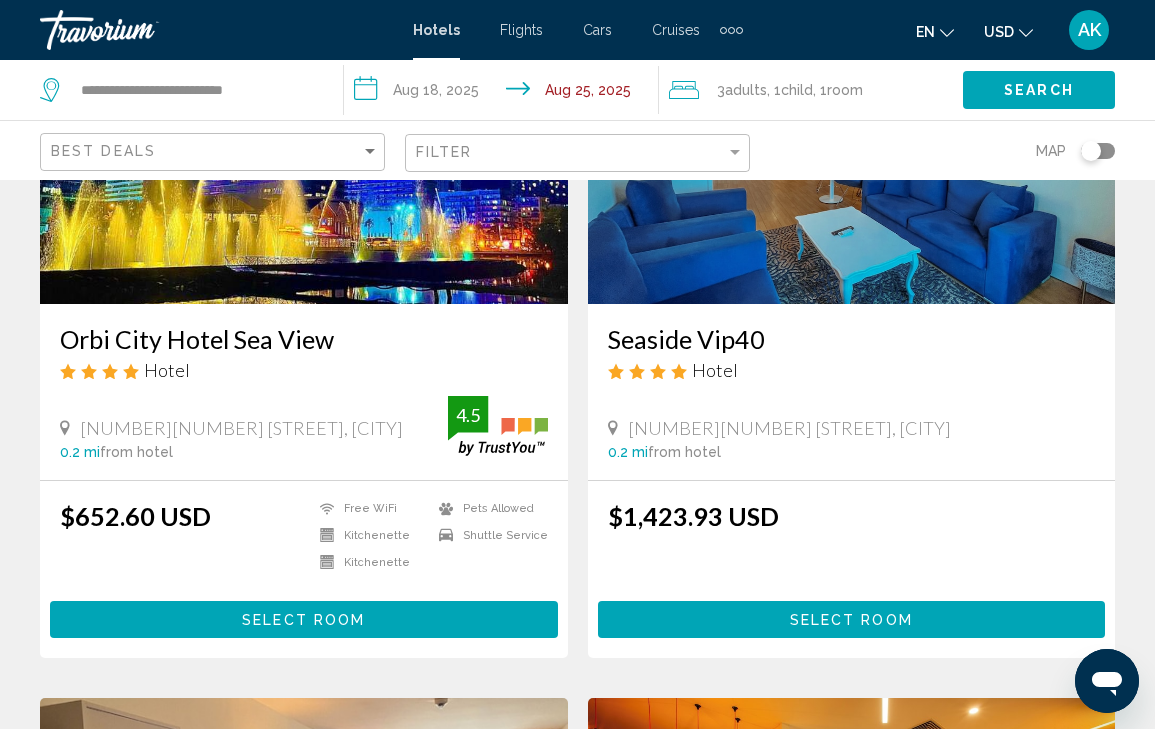 scroll, scrollTop: 2352, scrollLeft: 0, axis: vertical 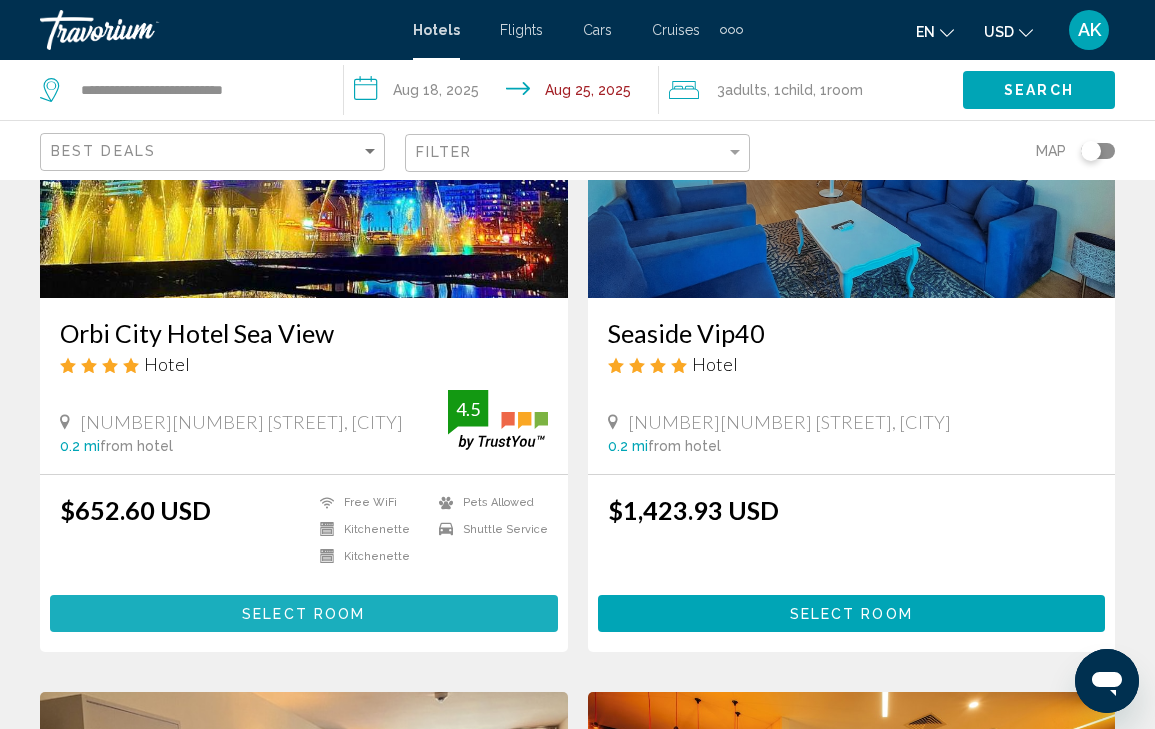 click on "Select Room" at bounding box center (303, 613) 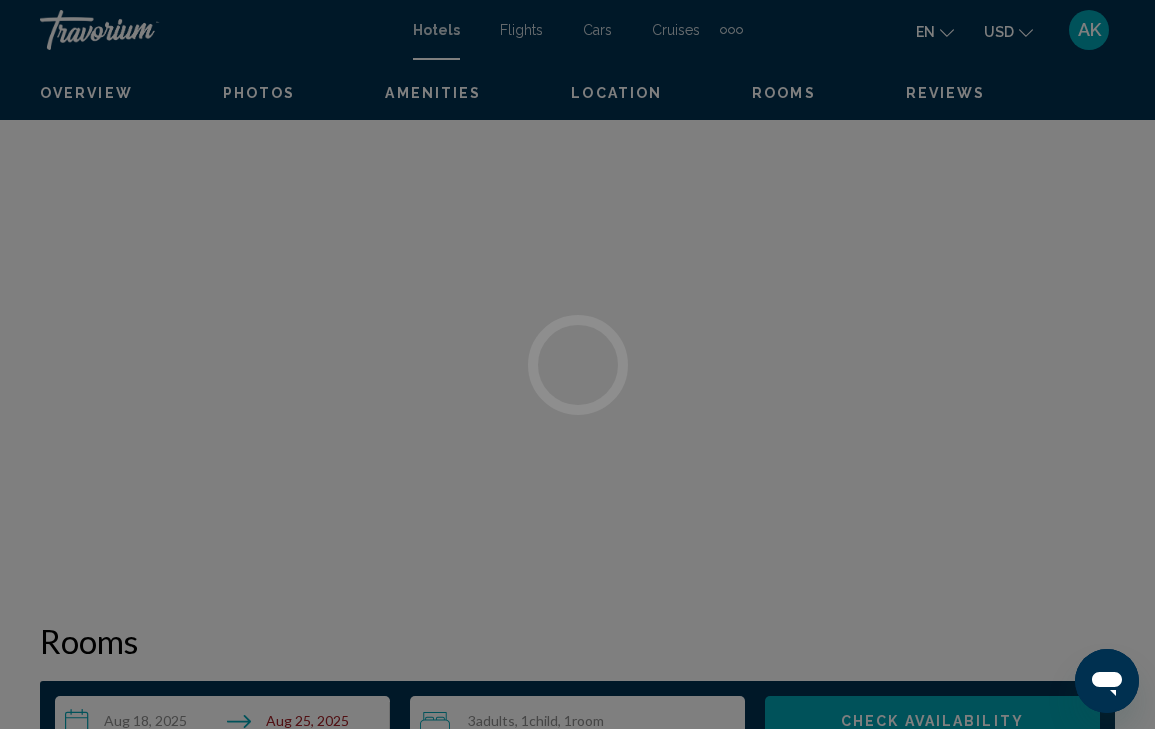 scroll, scrollTop: 0, scrollLeft: 0, axis: both 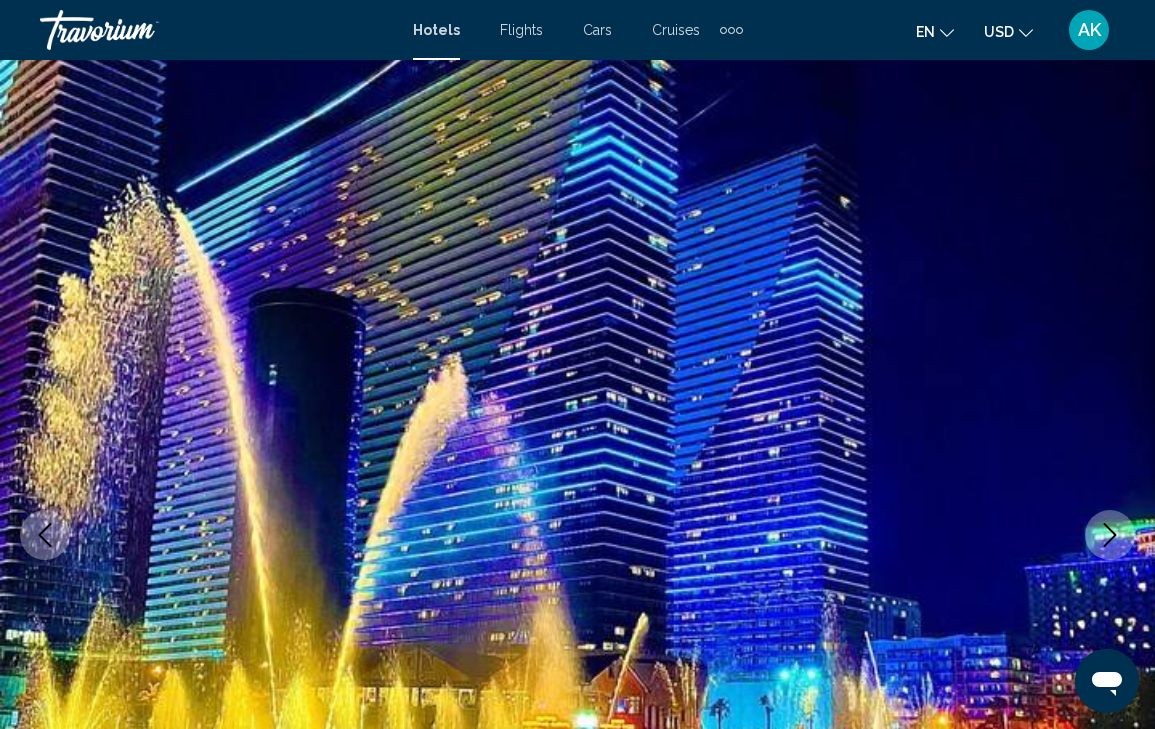 type 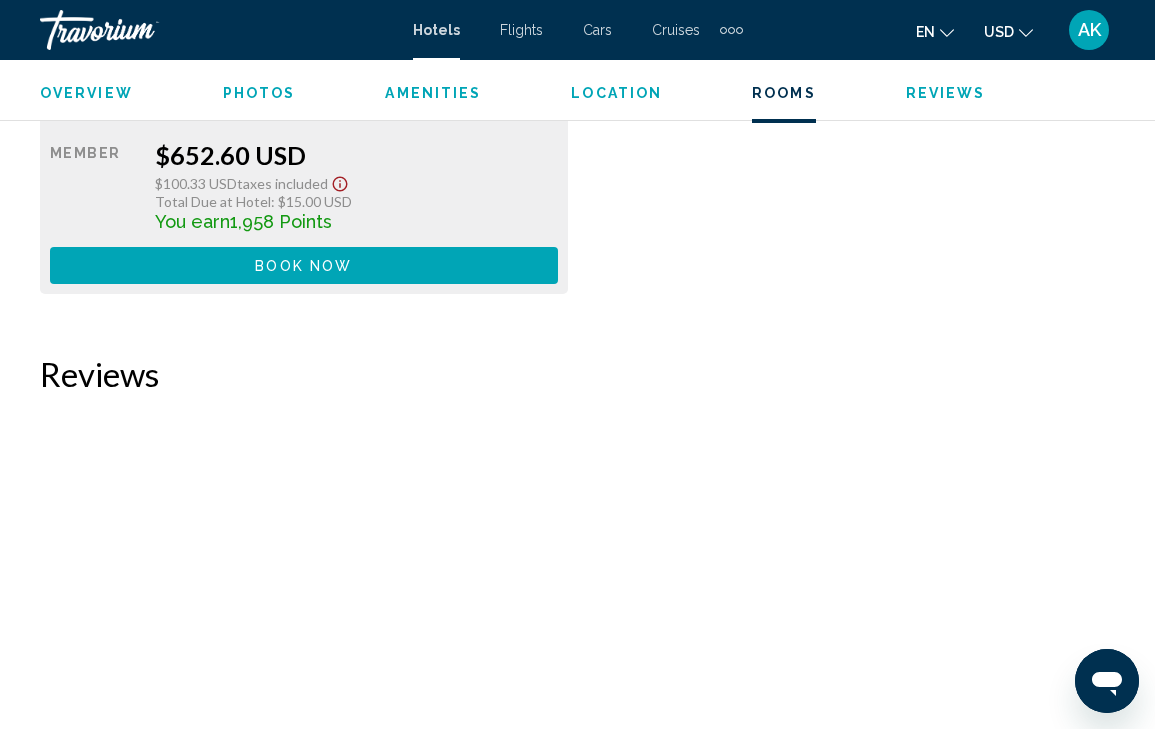 scroll, scrollTop: 3496, scrollLeft: 0, axis: vertical 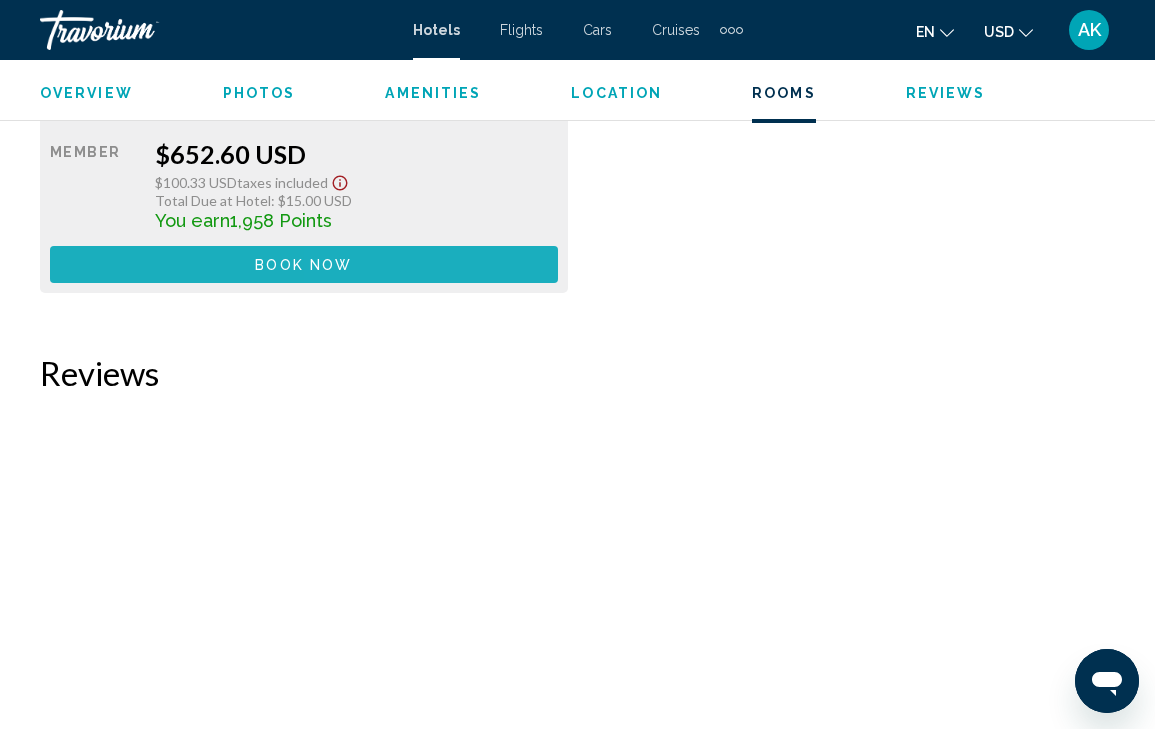 click on "Book now No longer available" at bounding box center (304, 264) 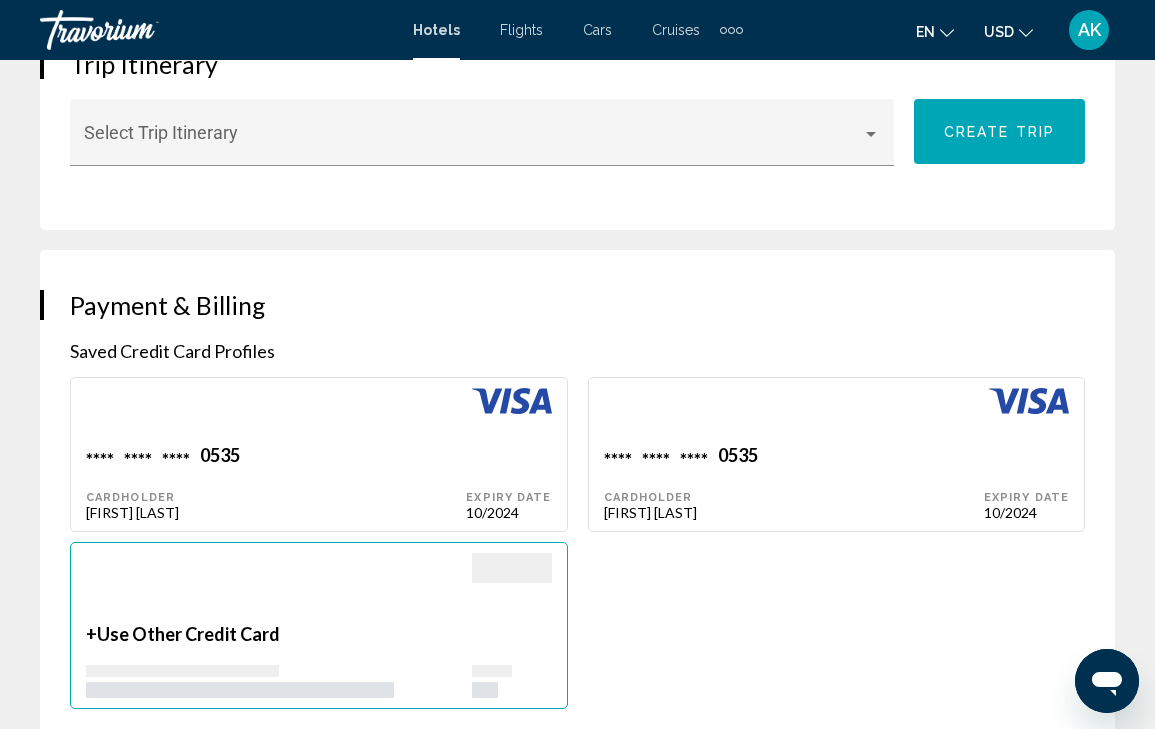 scroll, scrollTop: 2235, scrollLeft: 0, axis: vertical 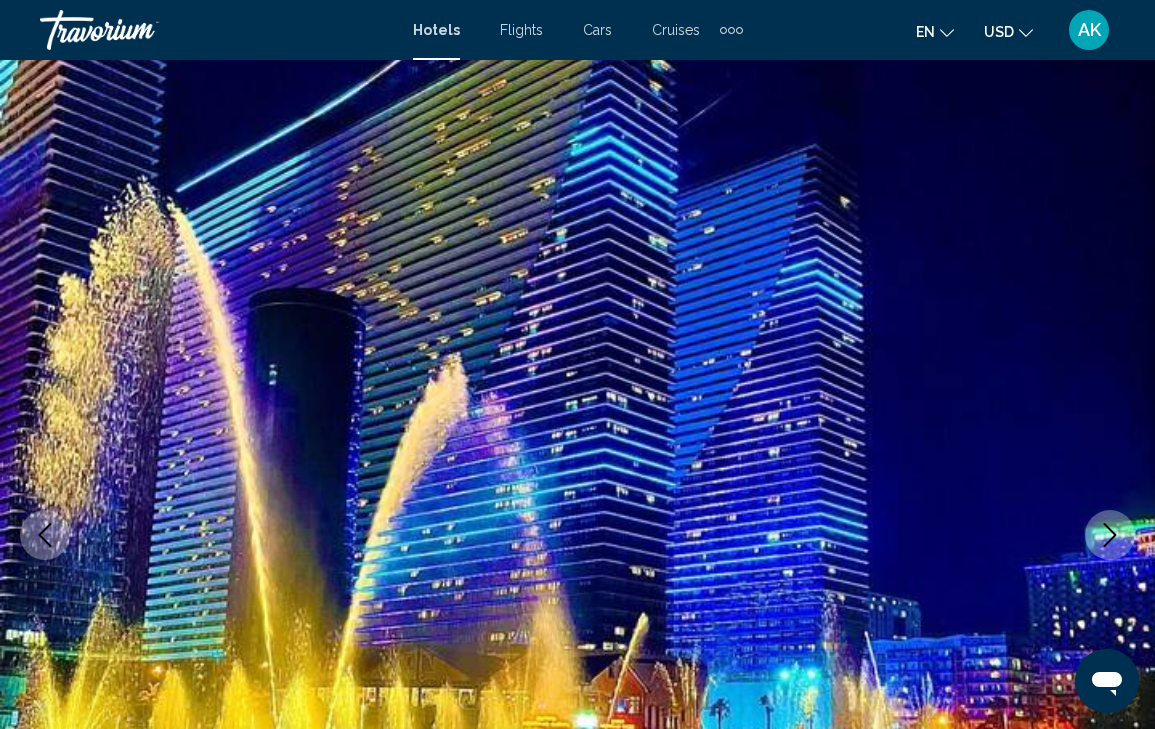 type 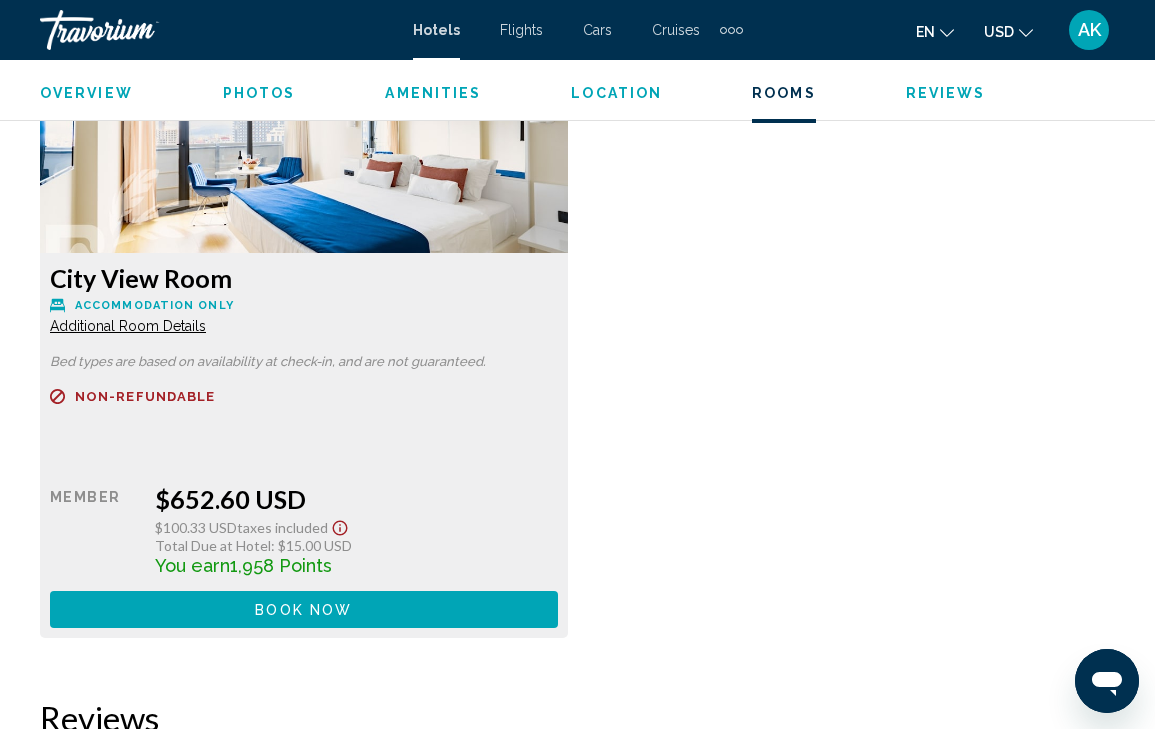 scroll, scrollTop: 3268, scrollLeft: 0, axis: vertical 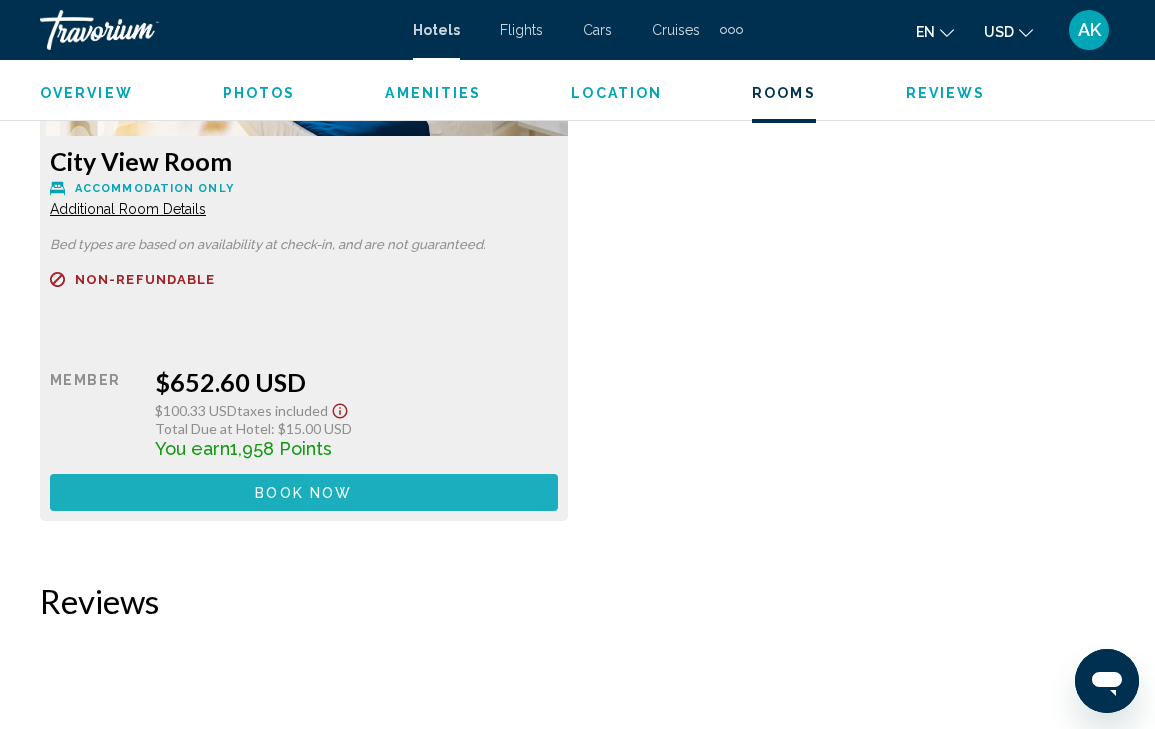 click on "Book now No longer available" at bounding box center [304, 492] 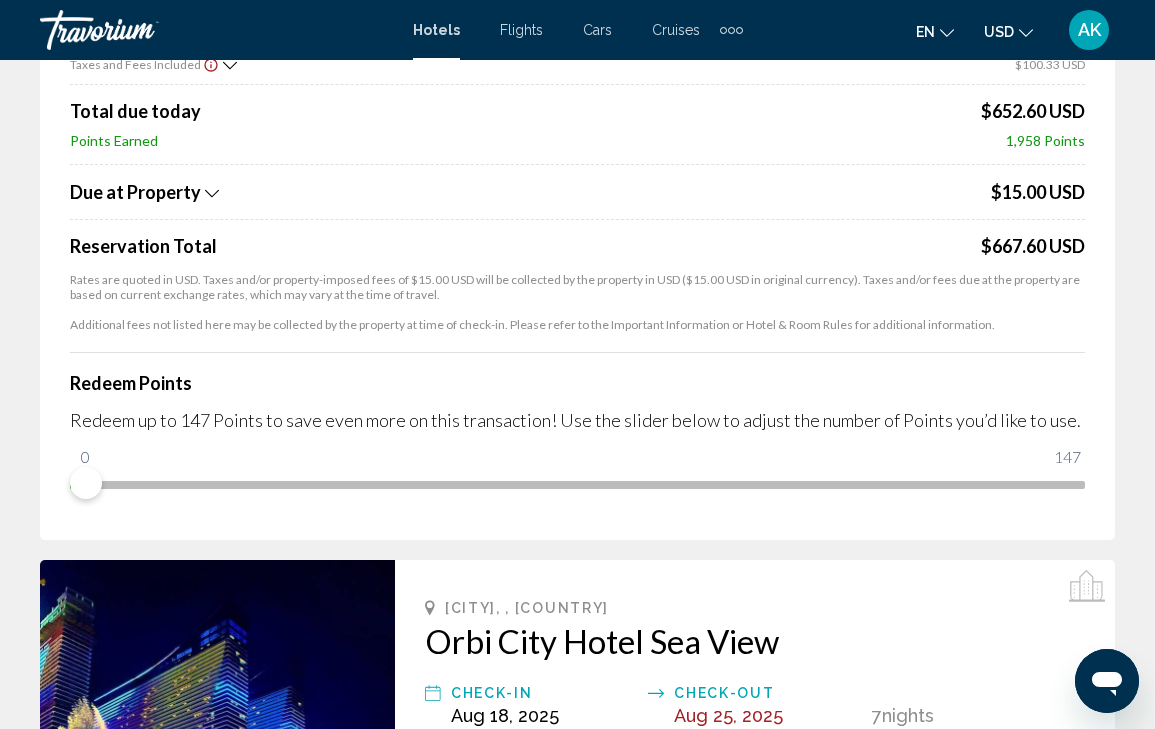 scroll, scrollTop: 368, scrollLeft: 0, axis: vertical 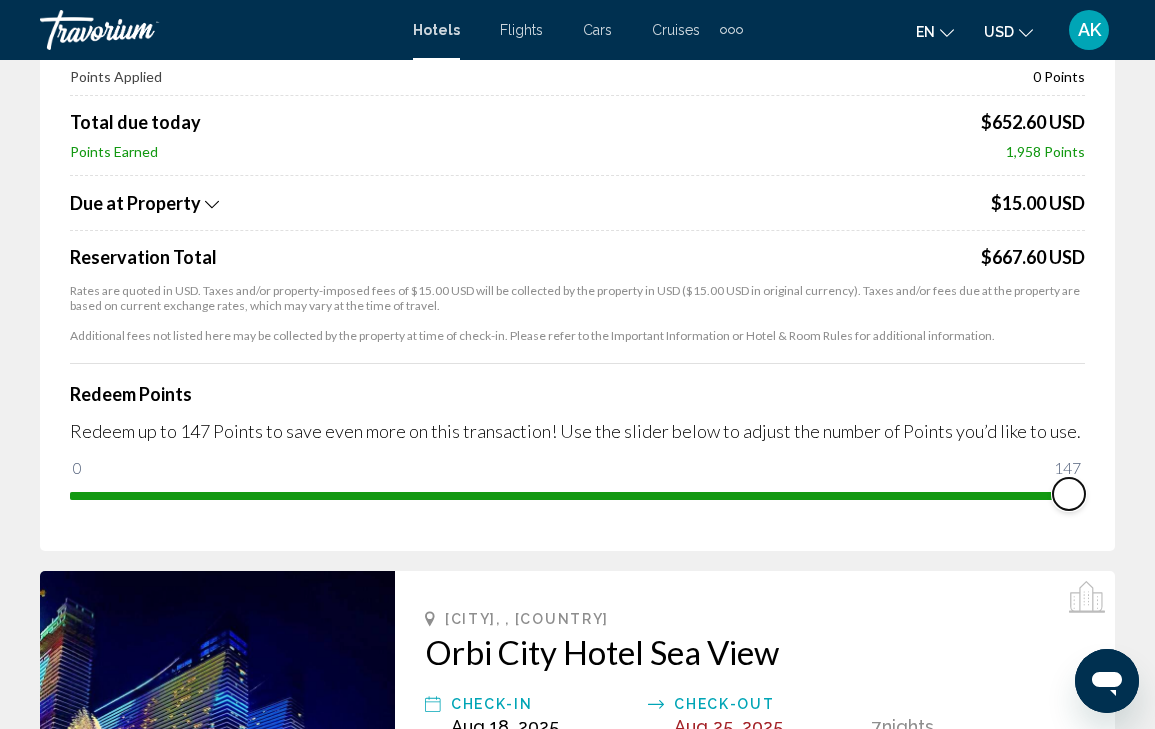 drag, startPoint x: 96, startPoint y: 466, endPoint x: 1085, endPoint y: 504, distance: 989.72974 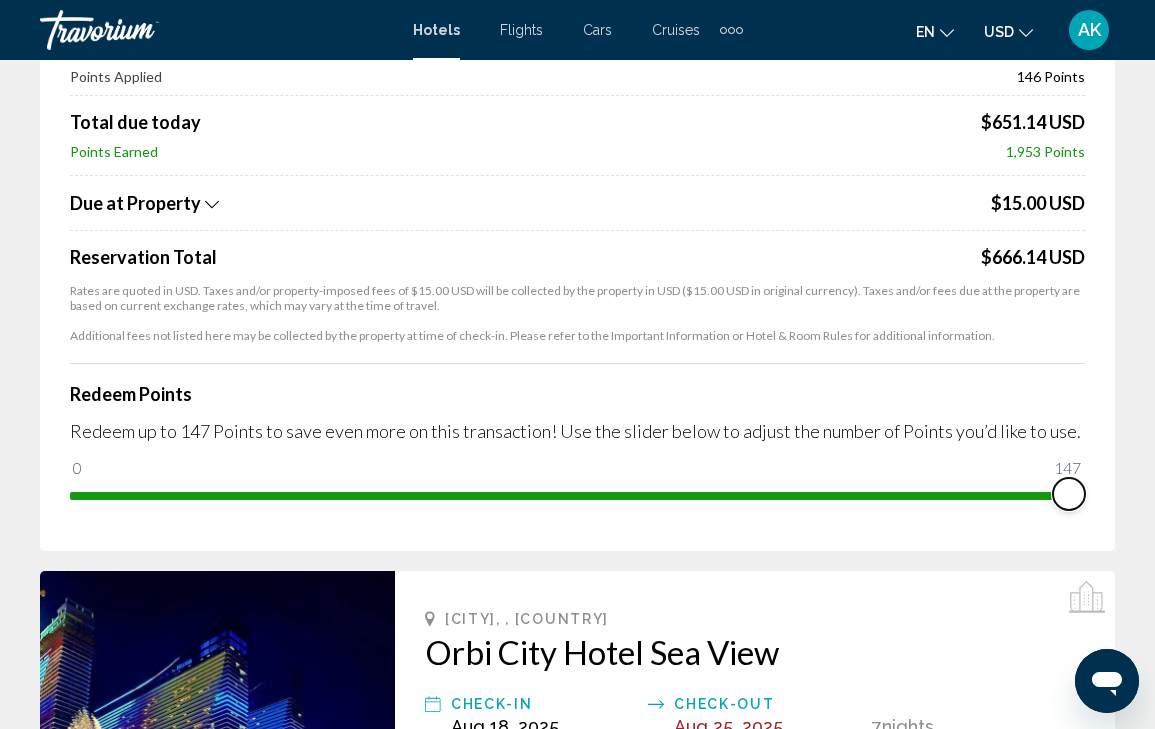 click on "0 147 147" at bounding box center (577, 494) 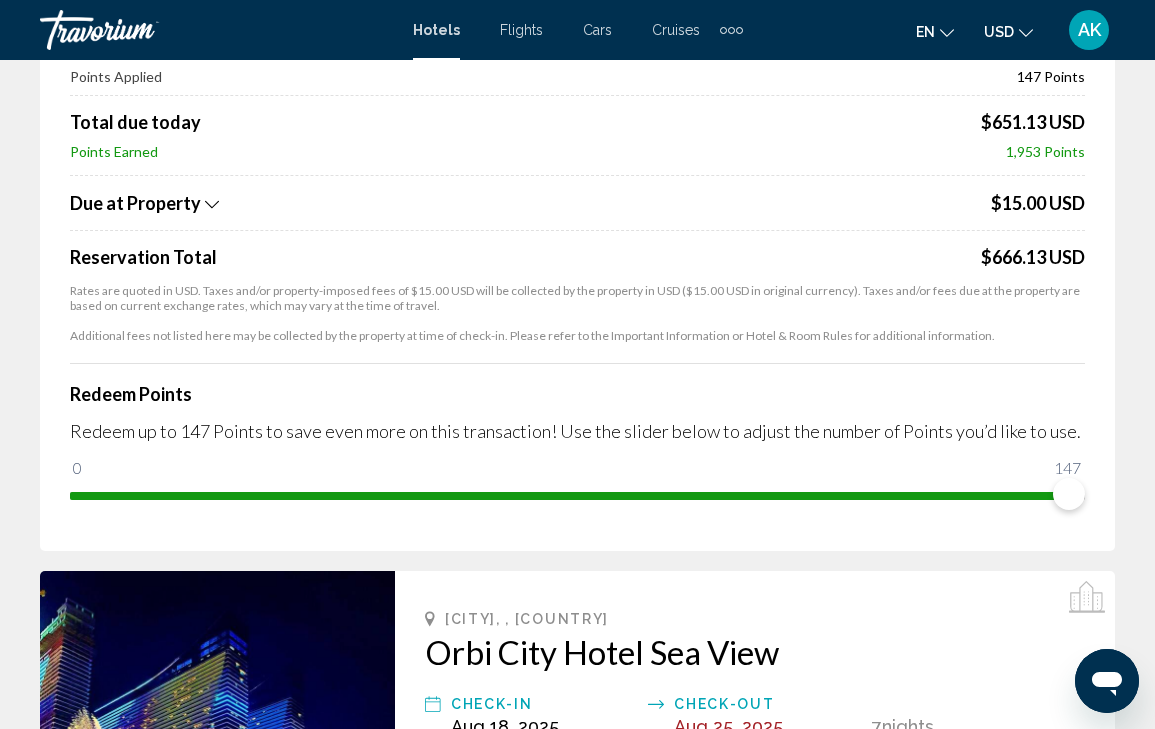click on "Price Summary Orbi City Hotel Sea View  Aug 18, 2025 - Aug 25, 2025 -  7  Night Nights 3  Adult Adults , 1  Child Children  ( Age   9)   City View Room   Your Price  $93.23 USD average per night  $652.60 USD  Taxes and Fees Included
$100.33 USD   Points Applied 147  Points Total due today  $651.13 USD   Points Earned  1,953  Points  Due at Property
$15.00 USD Reservation Total  $666.13 USD  Rates are quoted in USD. Taxes and/or property-imposed fees of $15.00 USD will be collected by the property in USD ($15.00 USD in original currency). Taxes and/or fees due at the property are based on current exchange rates, which may vary at the time of travel. Additional fees not listed here may be collected by the property at time of check-in. Please refer to the Important Information or Hotel & Room Rules for additional information. Redeem  Points 0 147 147" at bounding box center [577, 166] 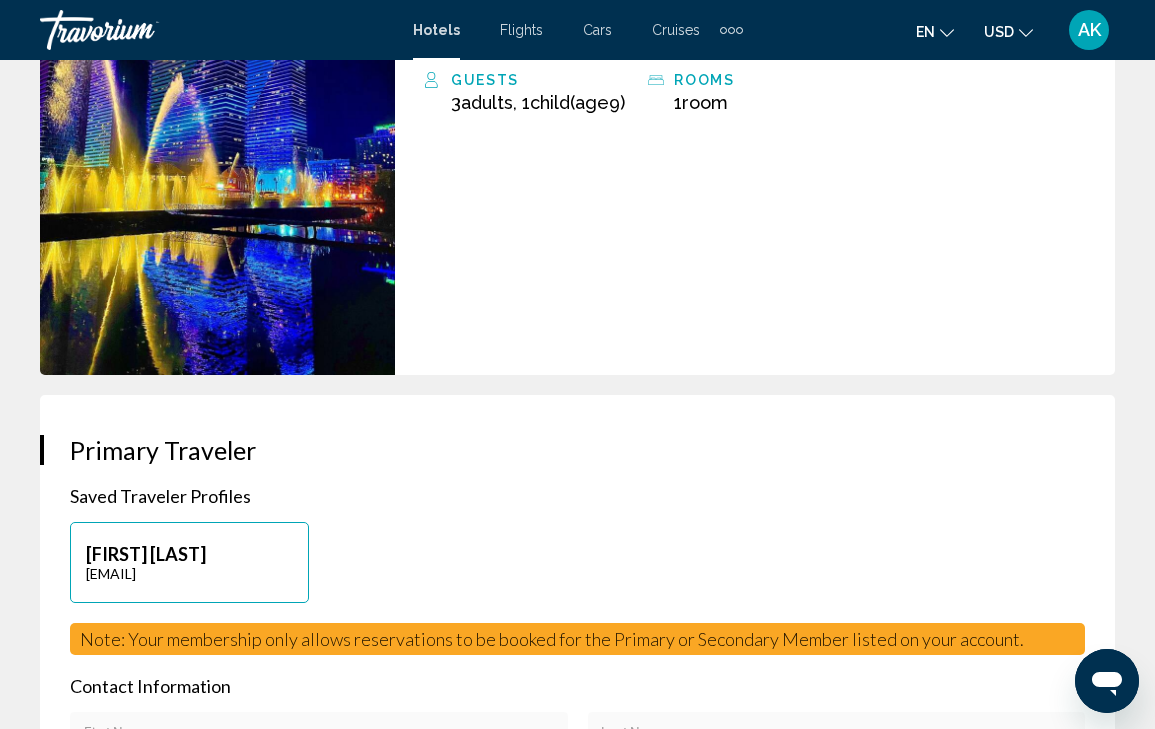 scroll, scrollTop: 1069, scrollLeft: 0, axis: vertical 